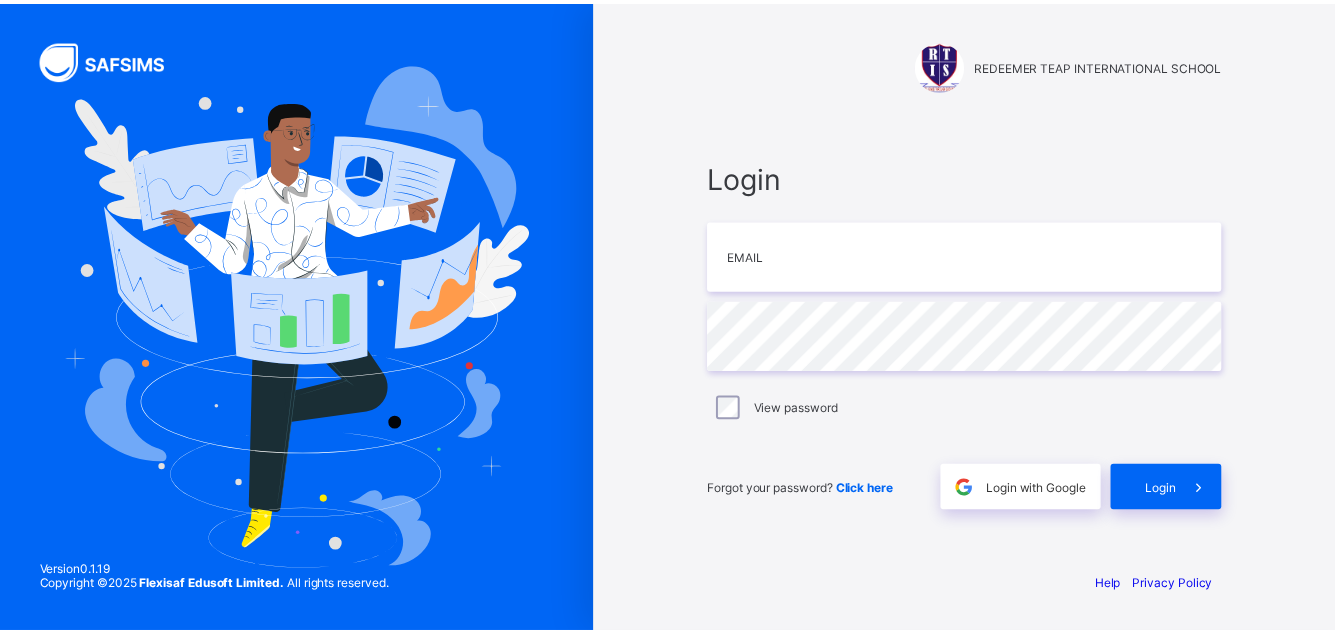 scroll, scrollTop: 0, scrollLeft: 0, axis: both 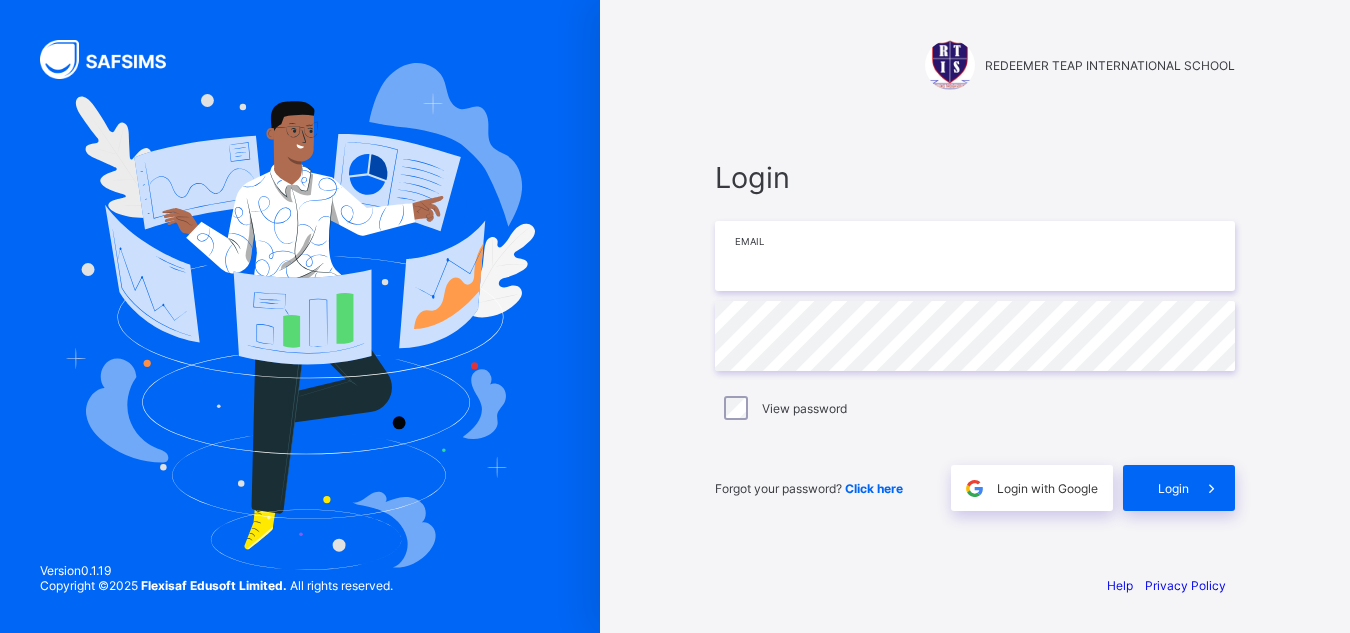click at bounding box center [975, 256] 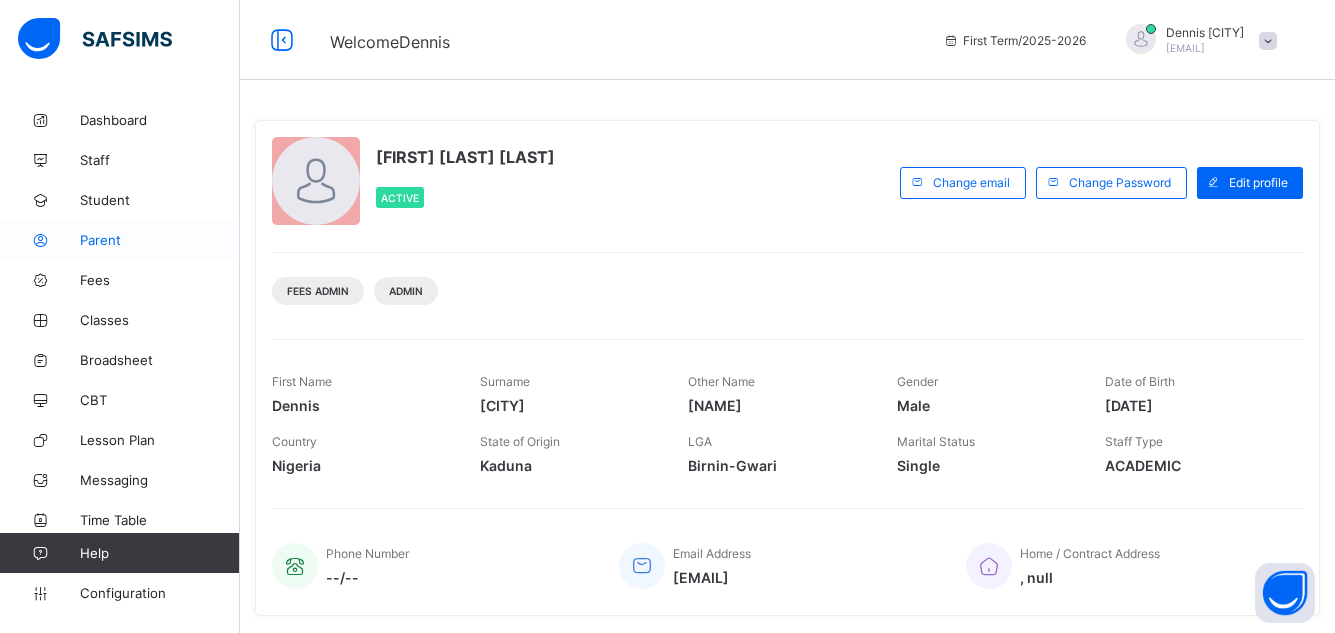 click on "Parent" at bounding box center (160, 240) 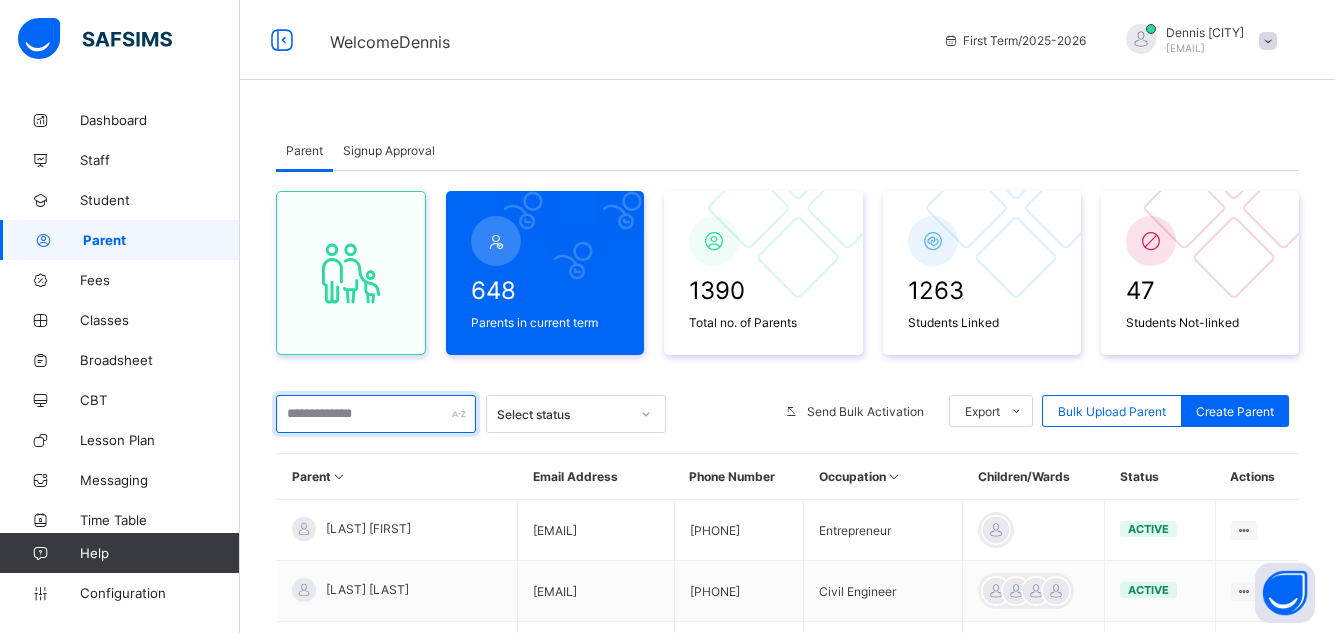 click at bounding box center [376, 414] 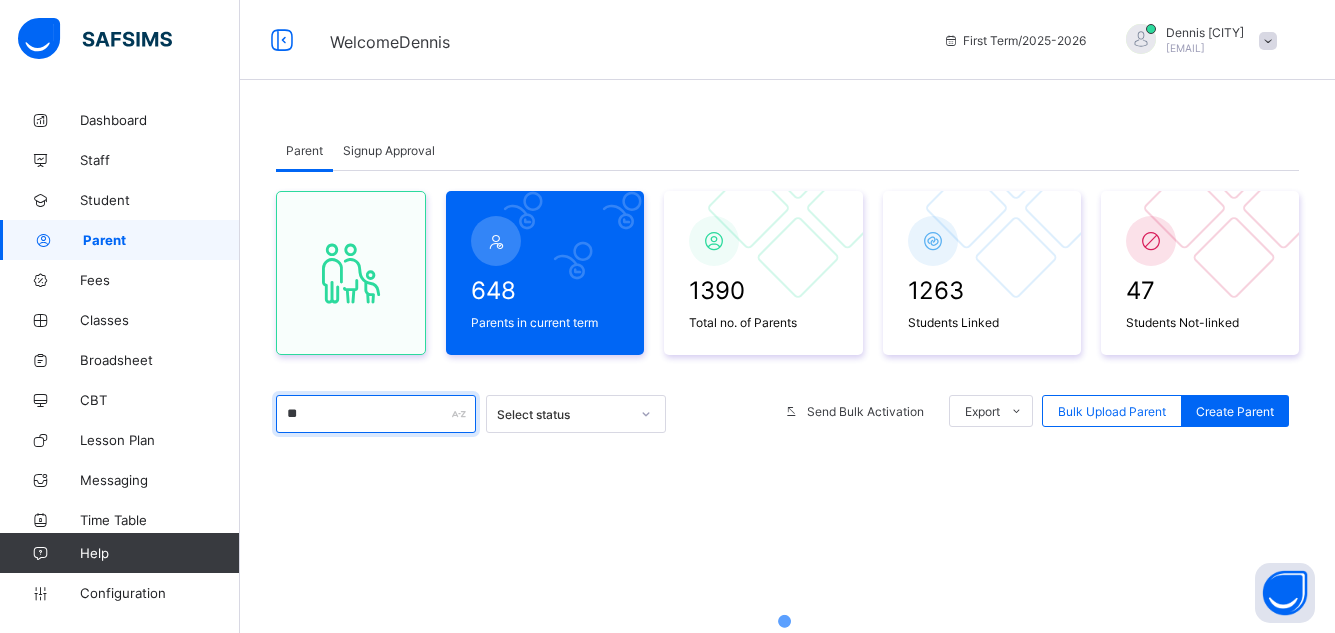 type on "***" 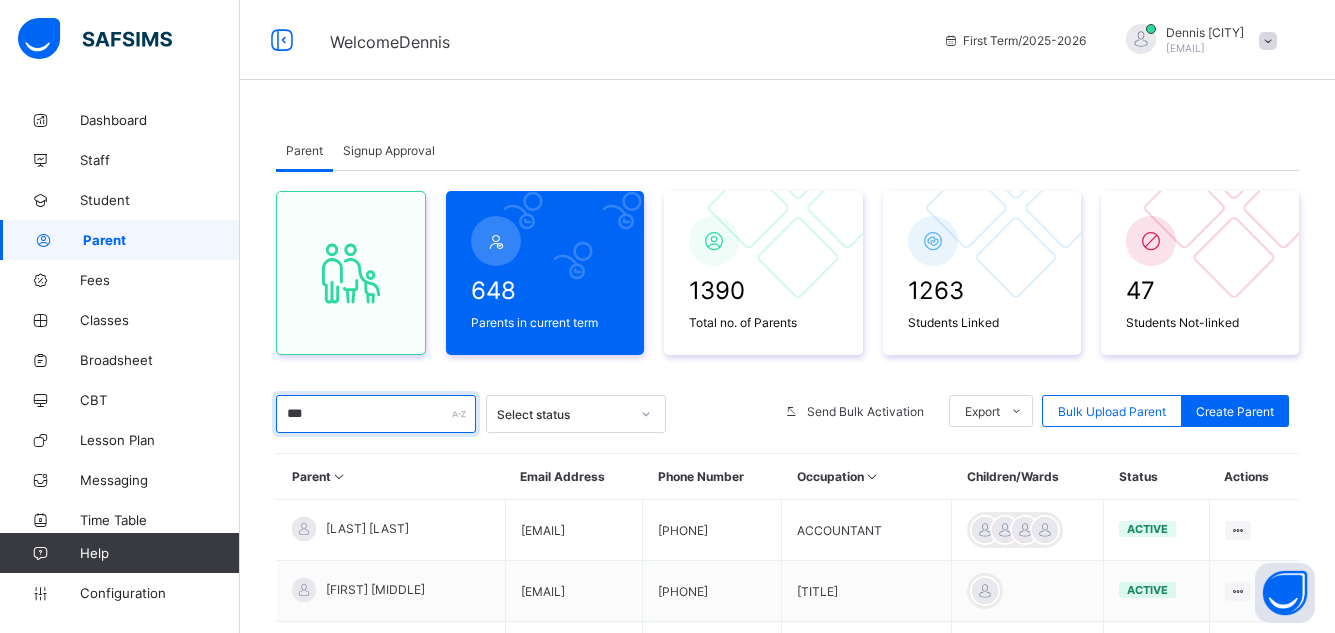 scroll, scrollTop: 240, scrollLeft: 0, axis: vertical 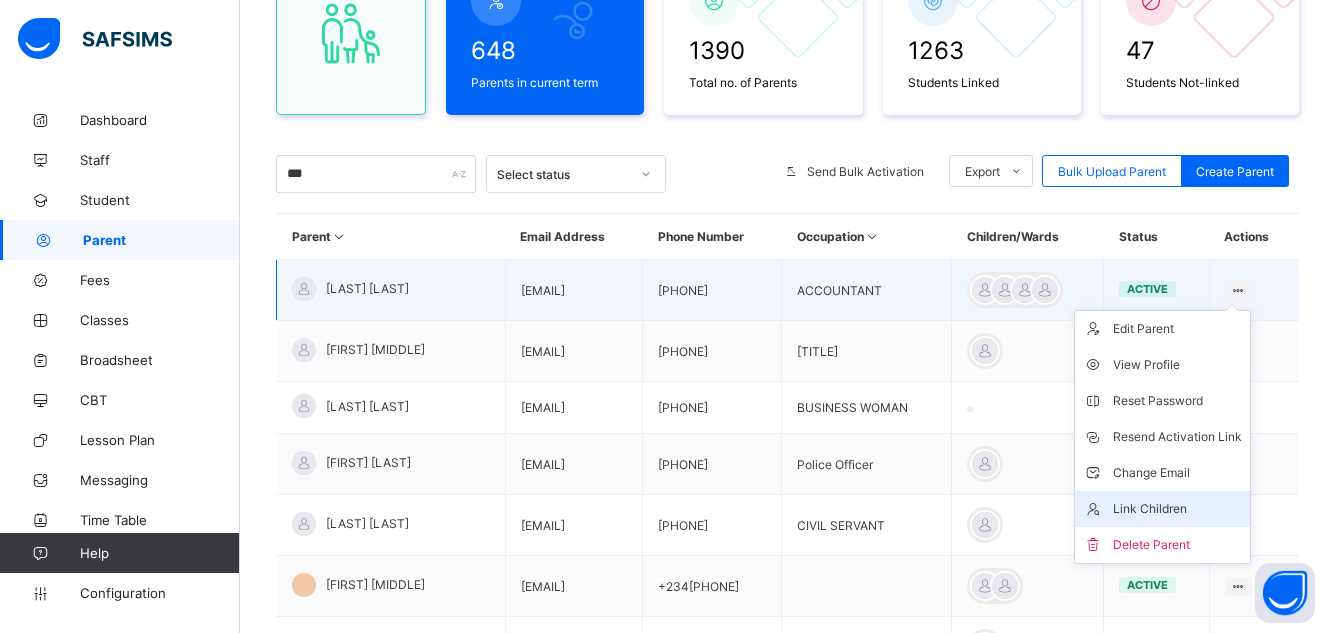 click on "Link Children" at bounding box center (1177, 509) 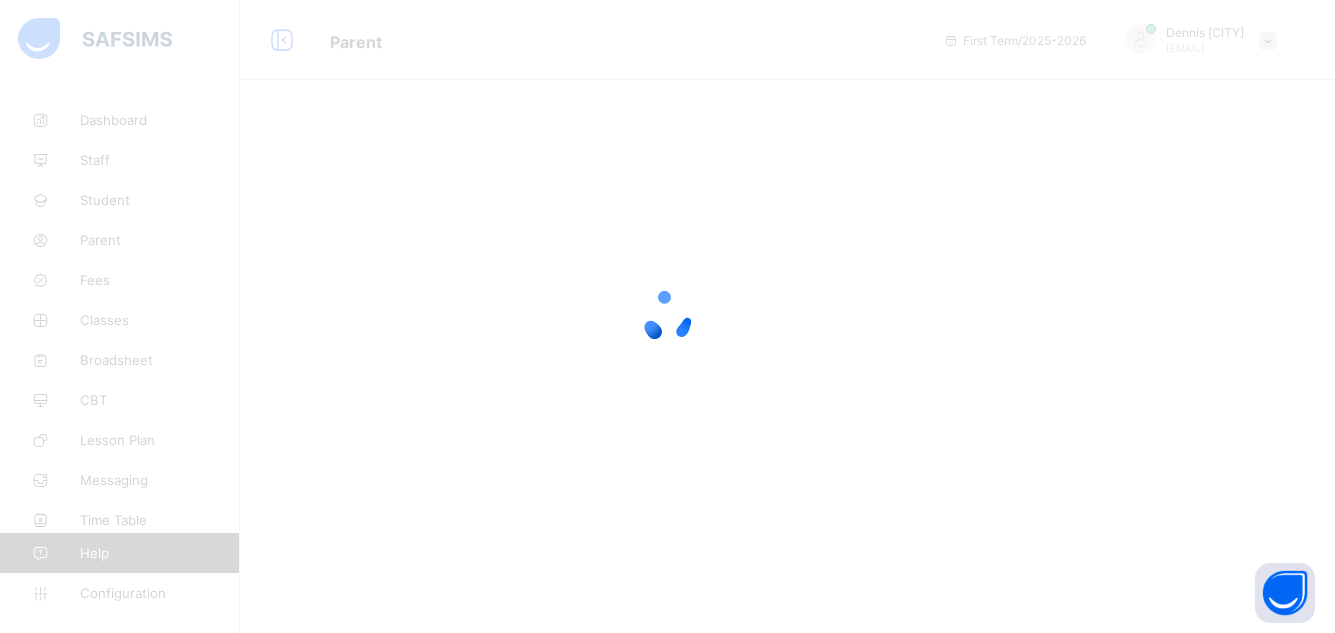 scroll, scrollTop: 0, scrollLeft: 0, axis: both 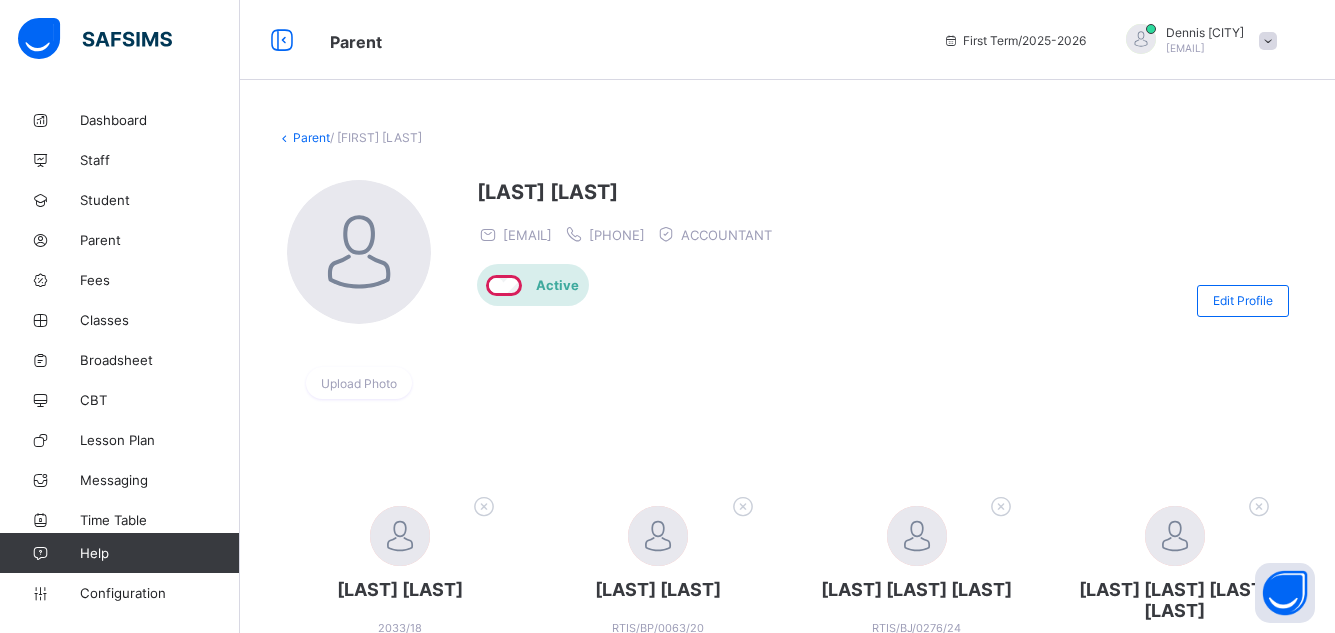 click on "[FIRST] [LAST] [ID]" at bounding box center (1175, 581) 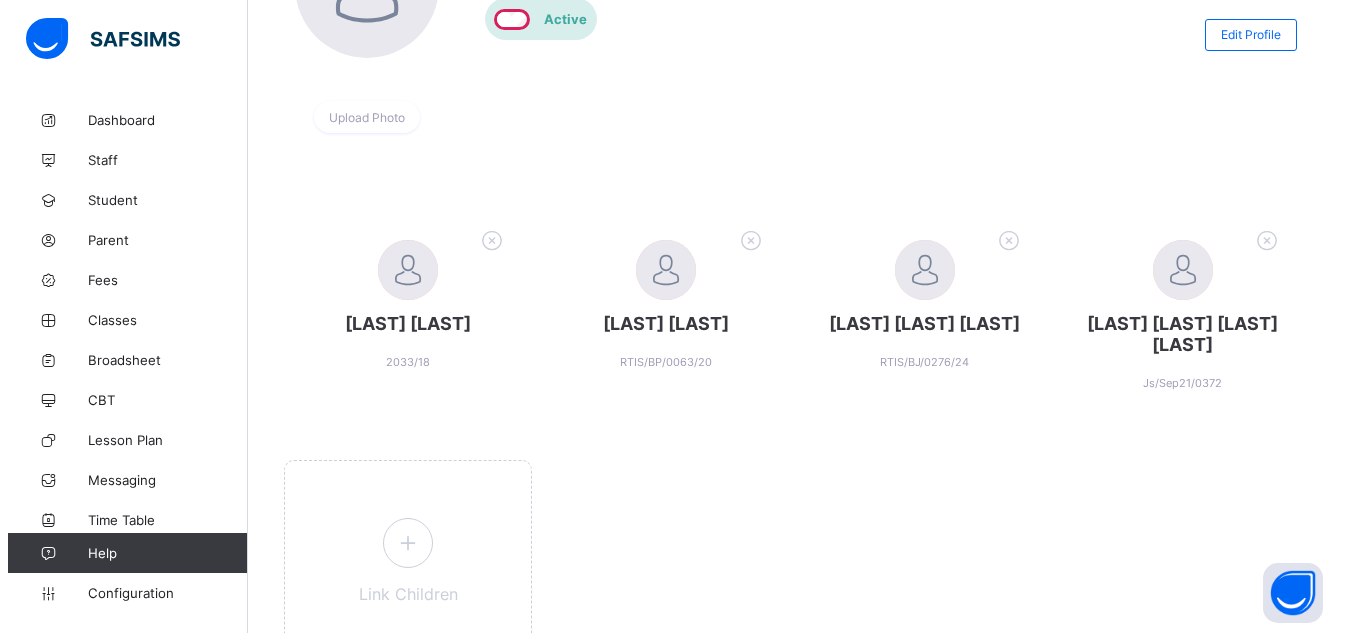 scroll, scrollTop: 269, scrollLeft: 0, axis: vertical 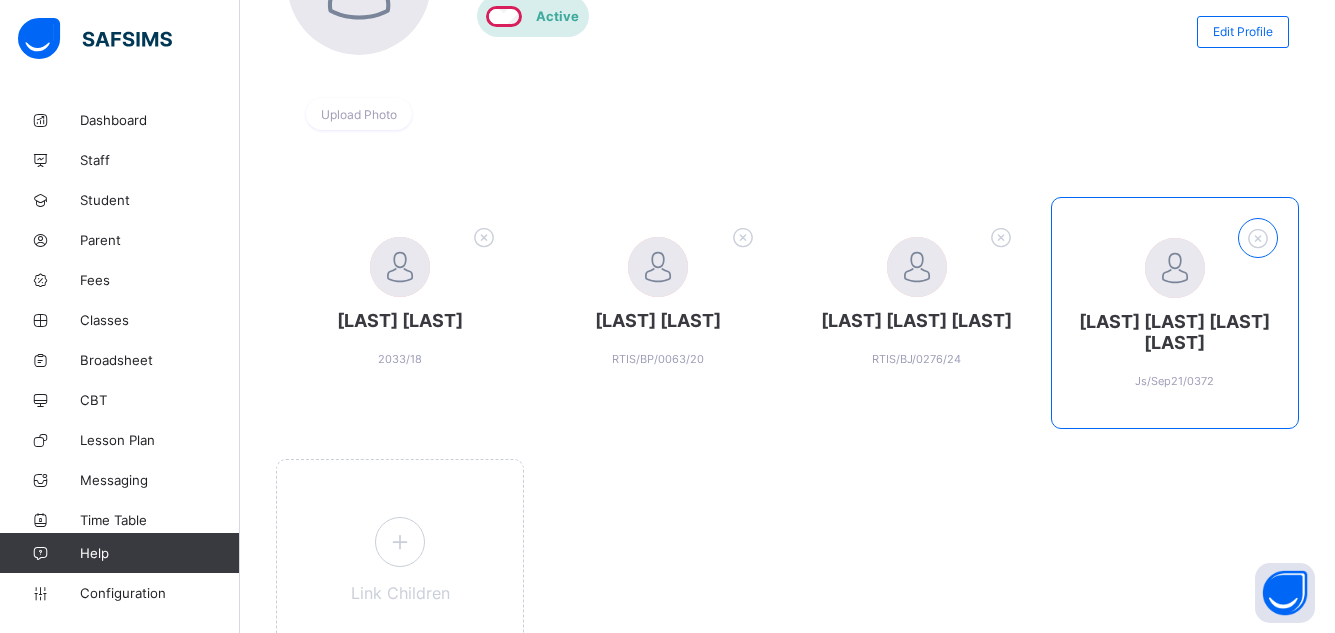 click at bounding box center [1258, 238] 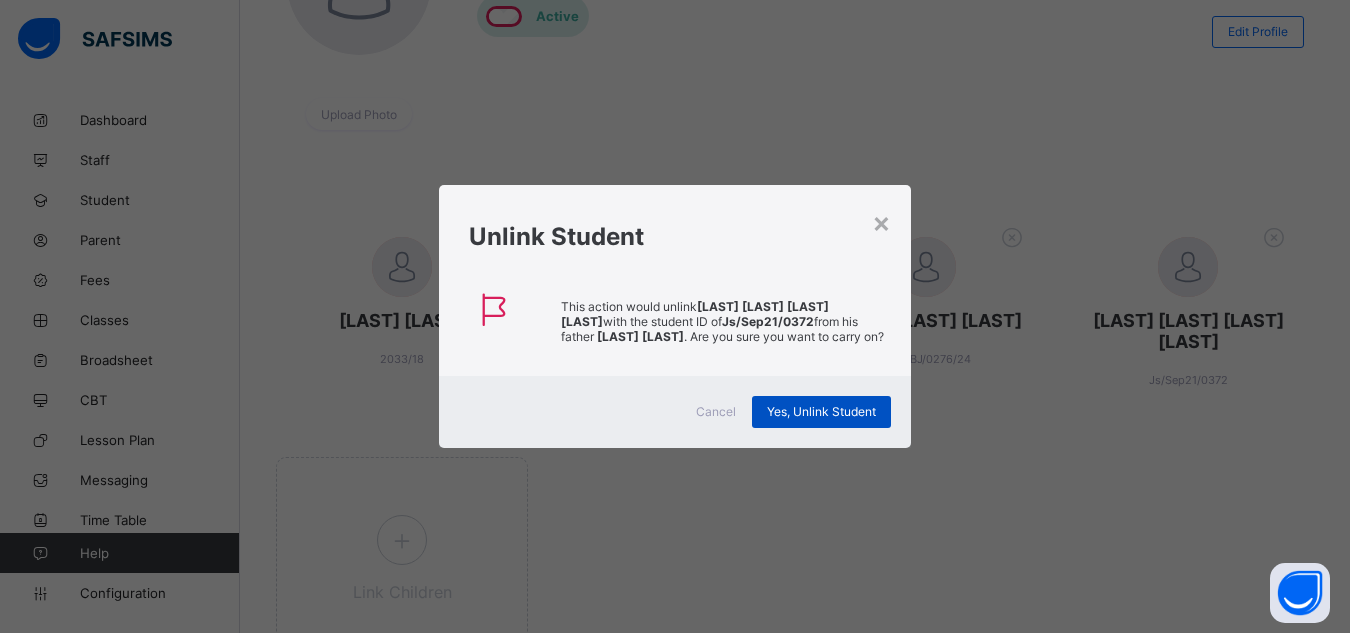 click on "Yes, Unlink Student" at bounding box center (821, 412) 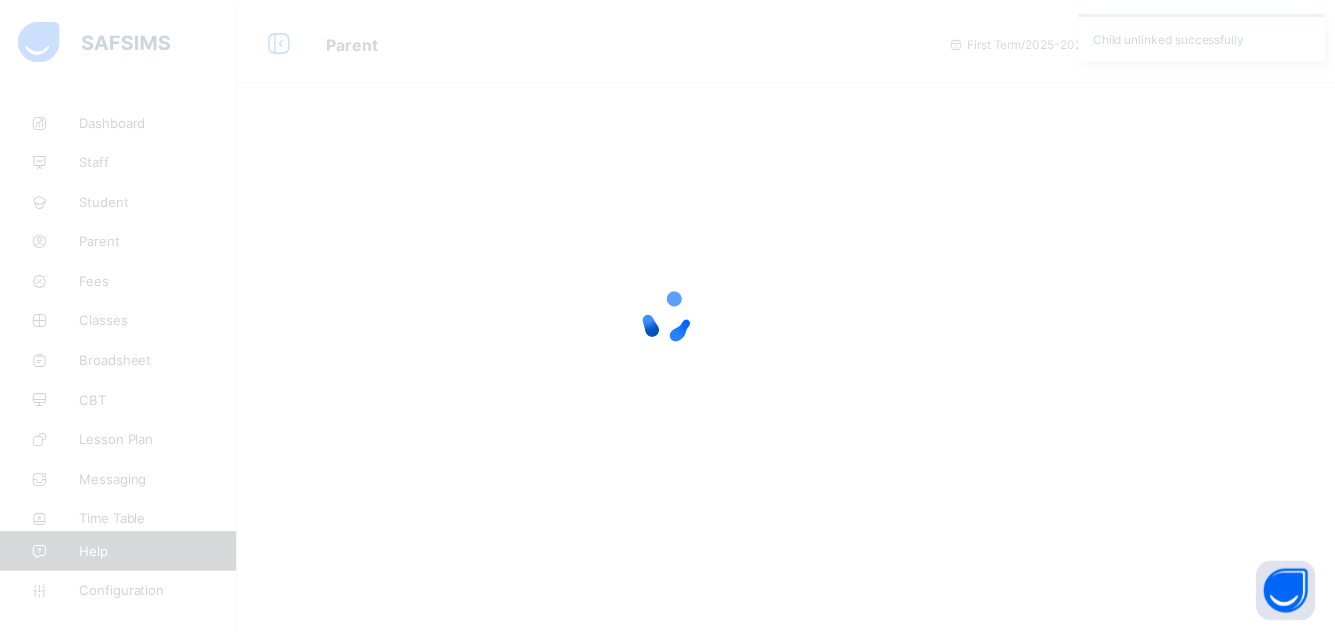 scroll, scrollTop: 0, scrollLeft: 0, axis: both 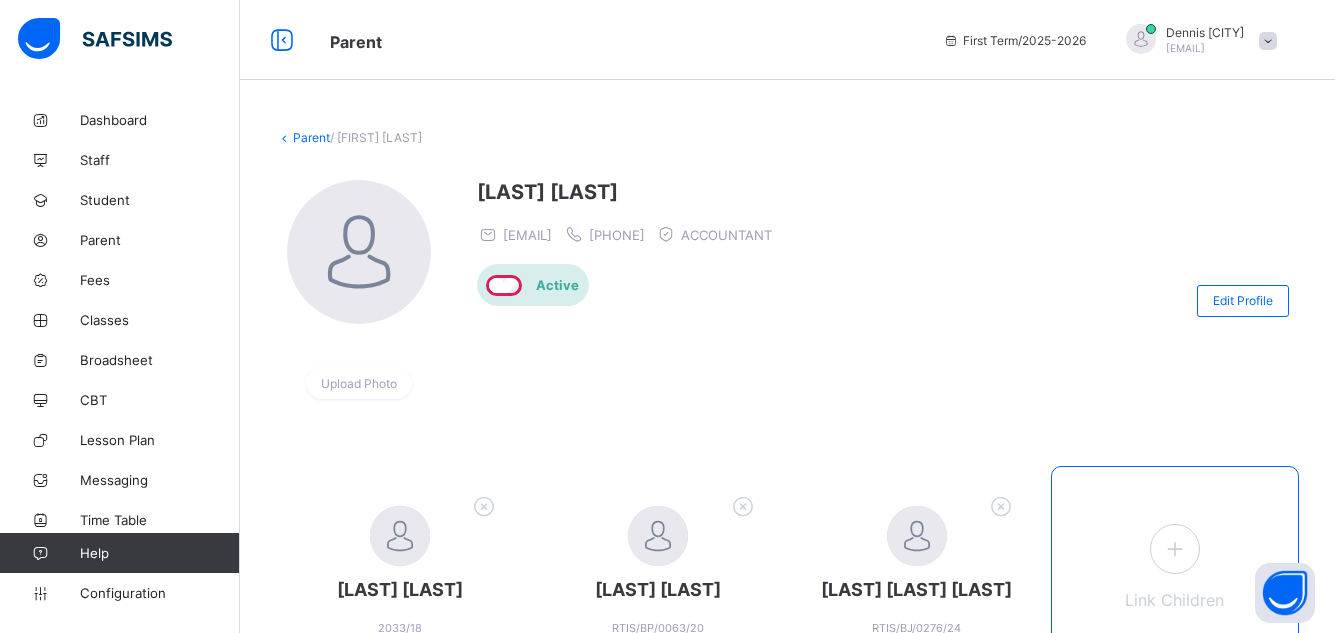 click at bounding box center [1175, 548] 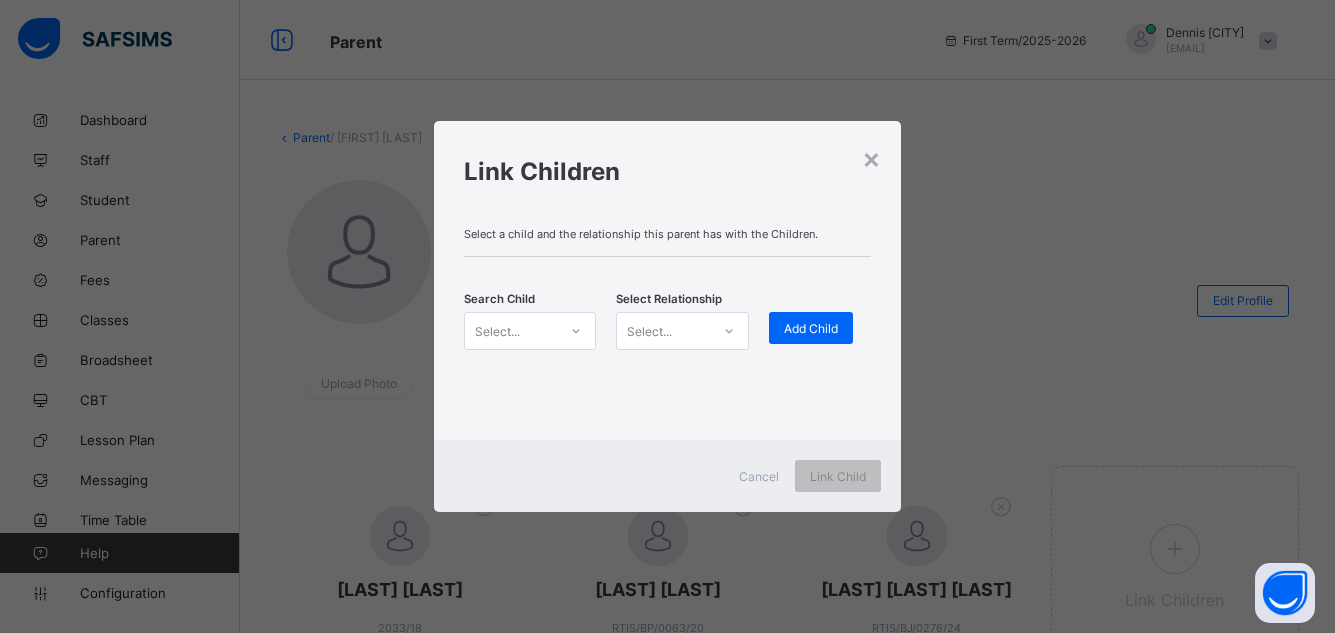click 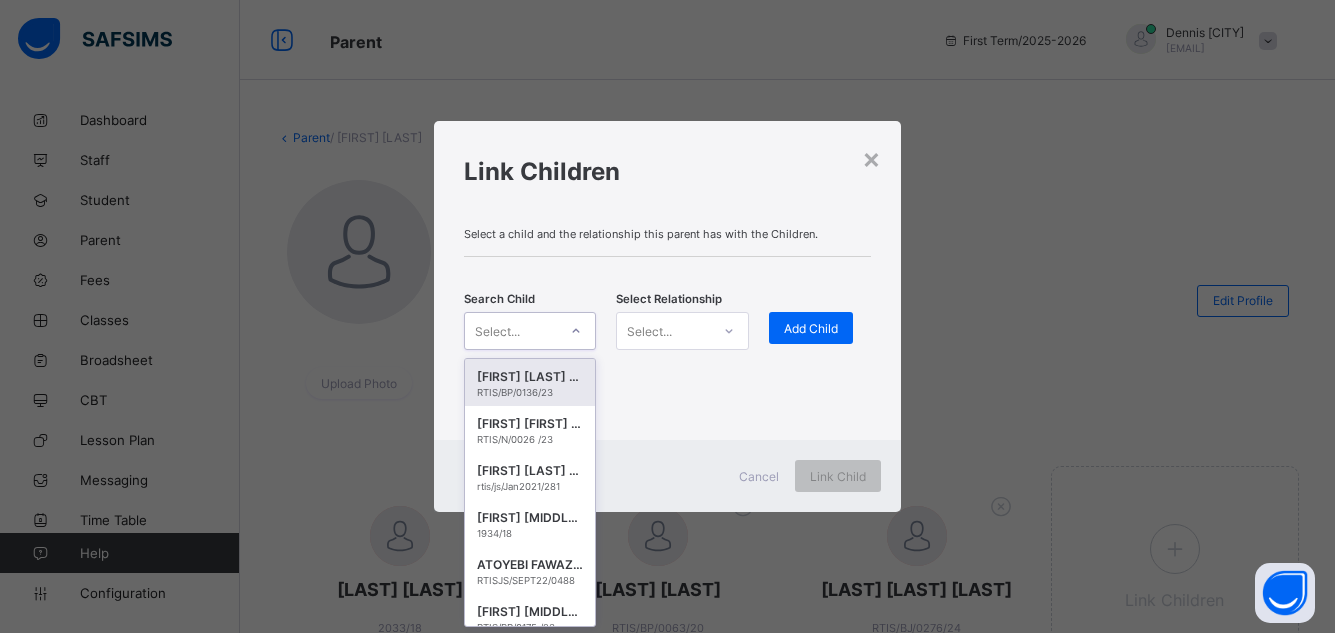 click 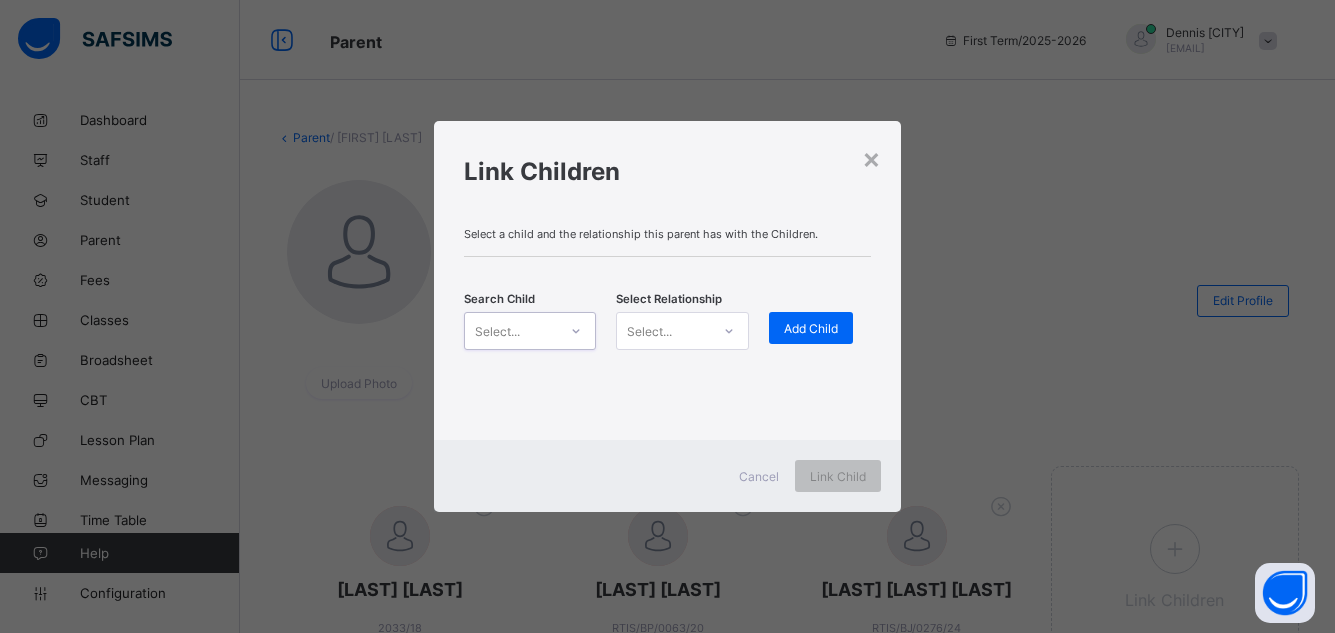 scroll, scrollTop: 0, scrollLeft: 0, axis: both 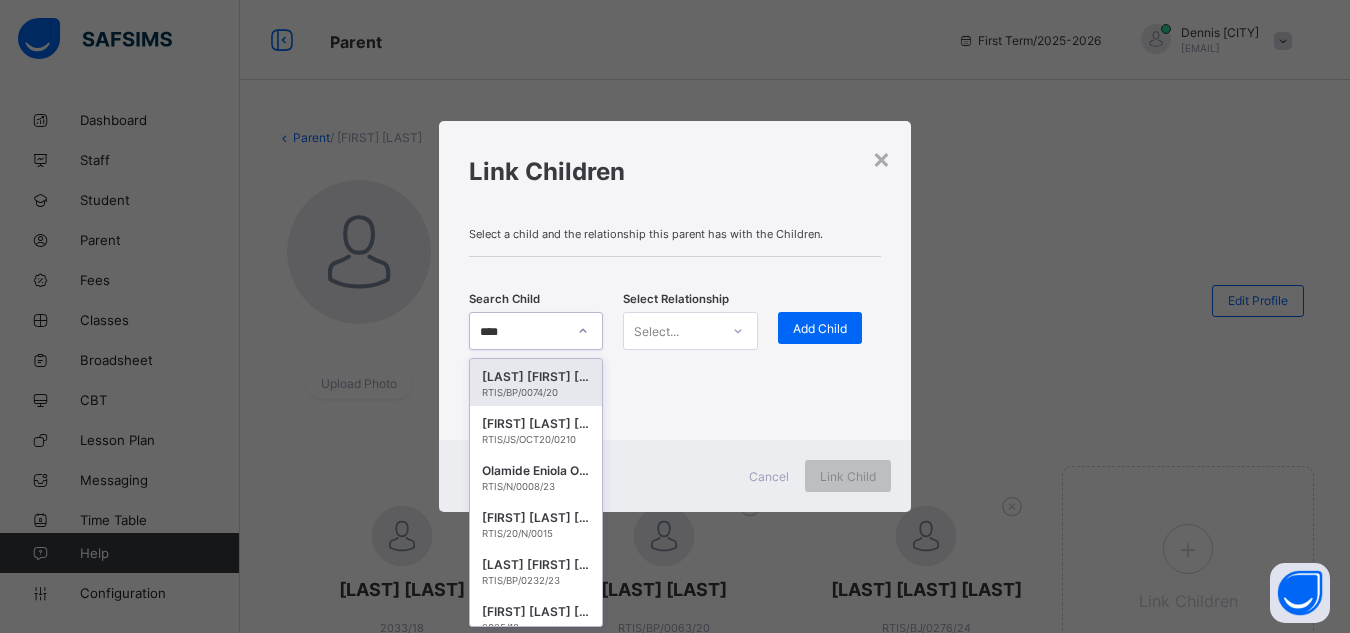 type on "*****" 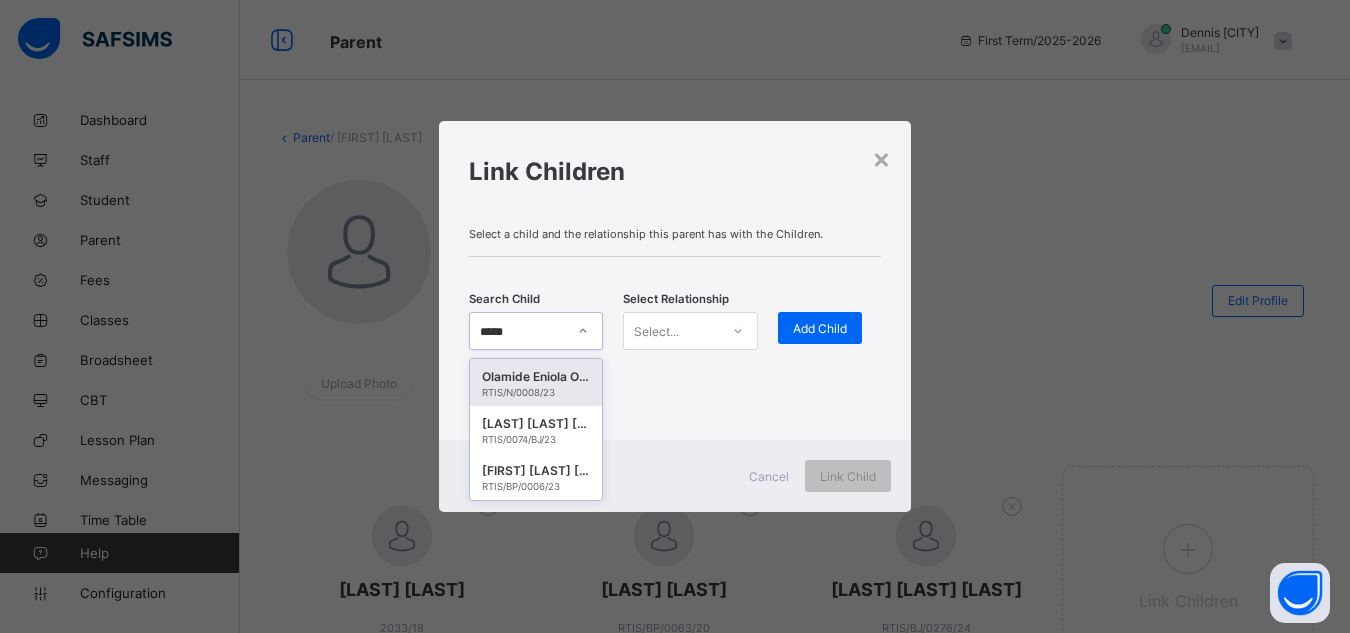 click on "Olamide Eniola Oguntoye" at bounding box center (536, 377) 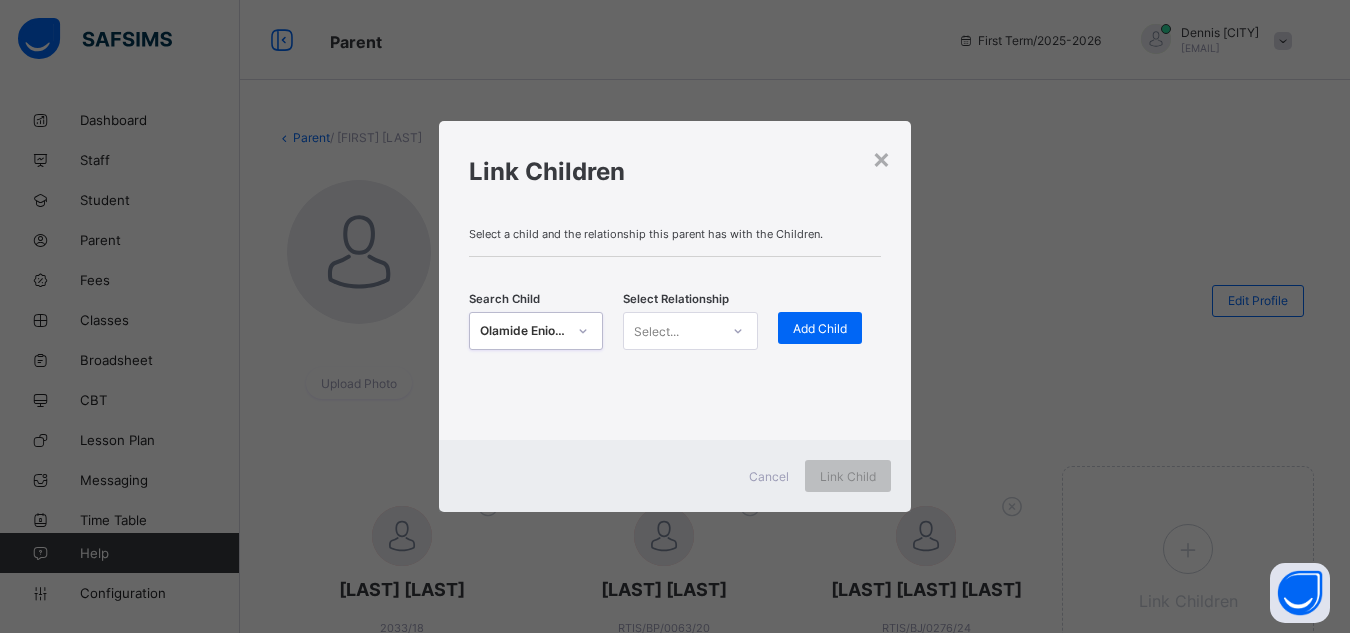 click 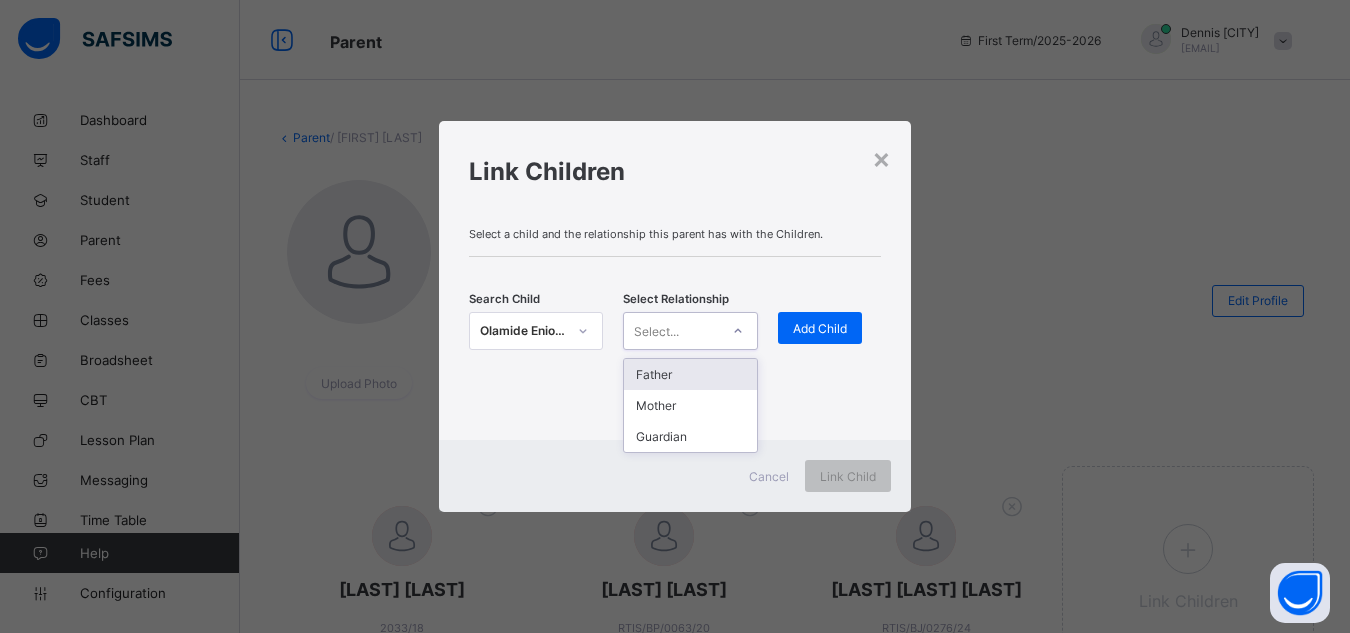 click on "Father" at bounding box center (690, 374) 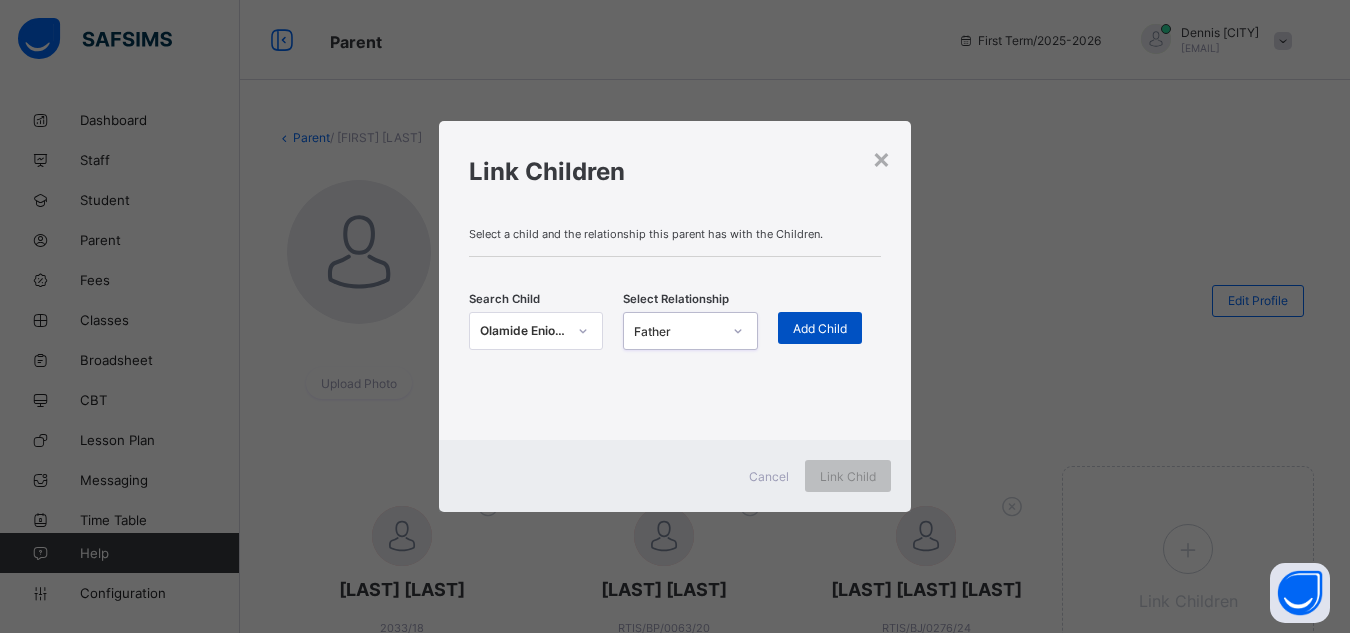 click on "Add Child" at bounding box center [820, 328] 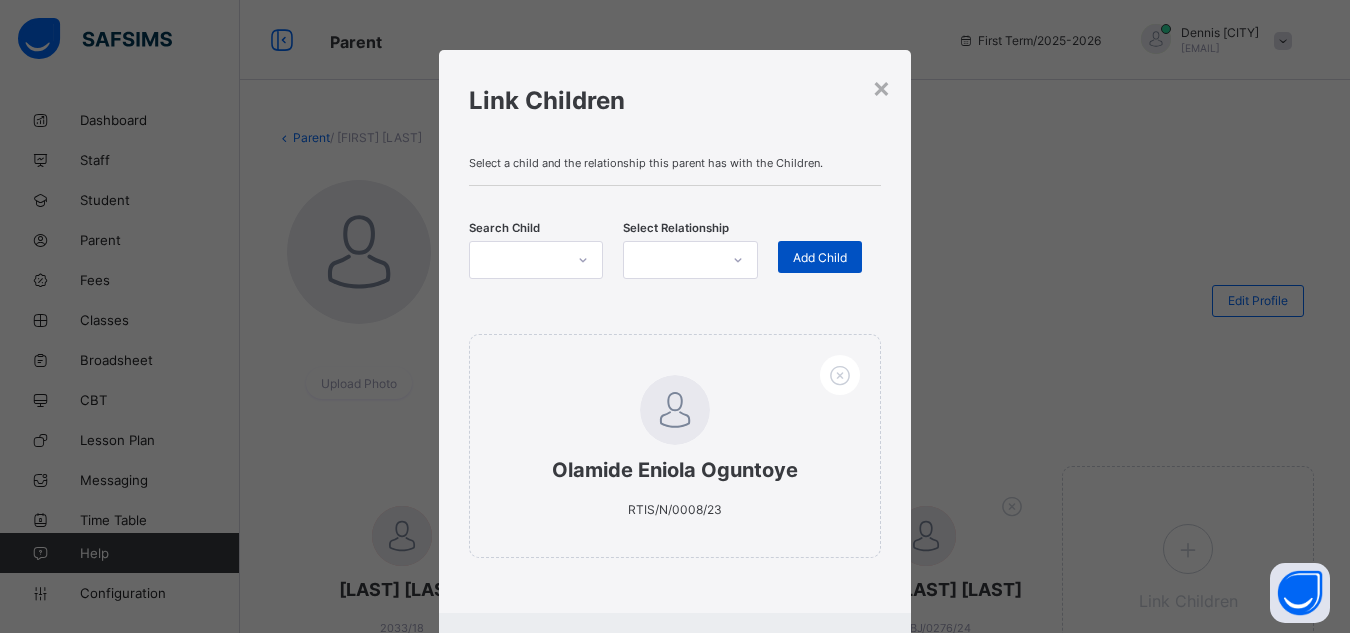 click on "Add Child" at bounding box center [820, 257] 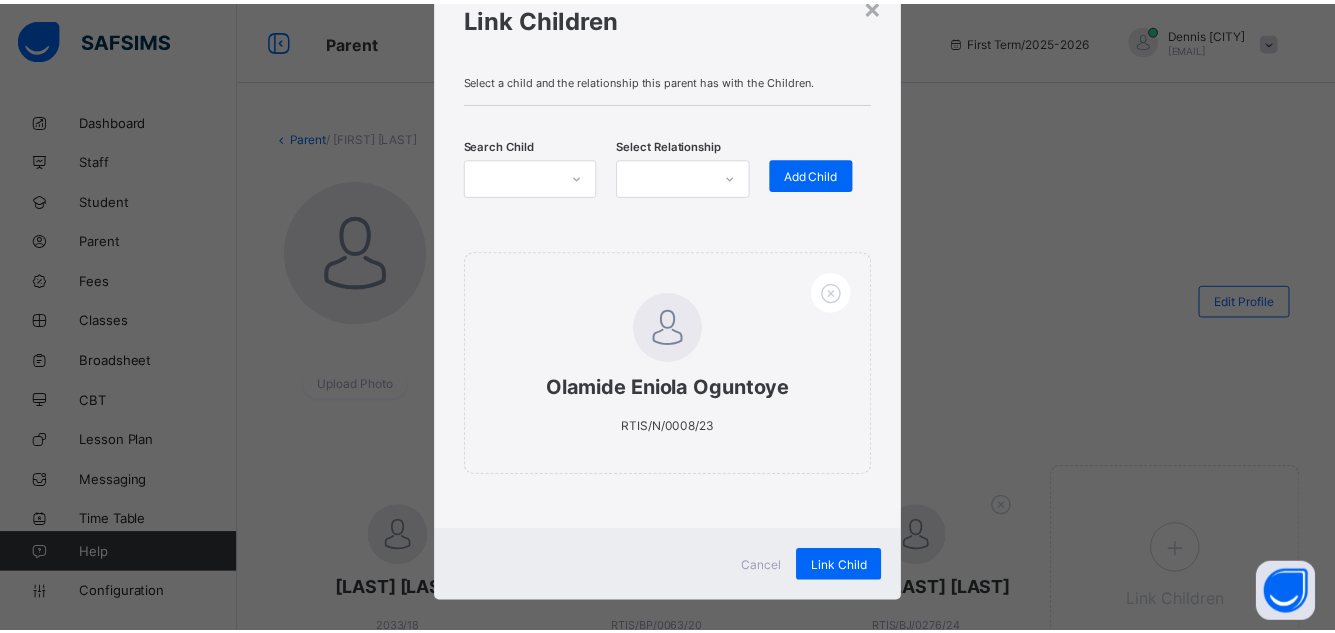 scroll, scrollTop: 89, scrollLeft: 0, axis: vertical 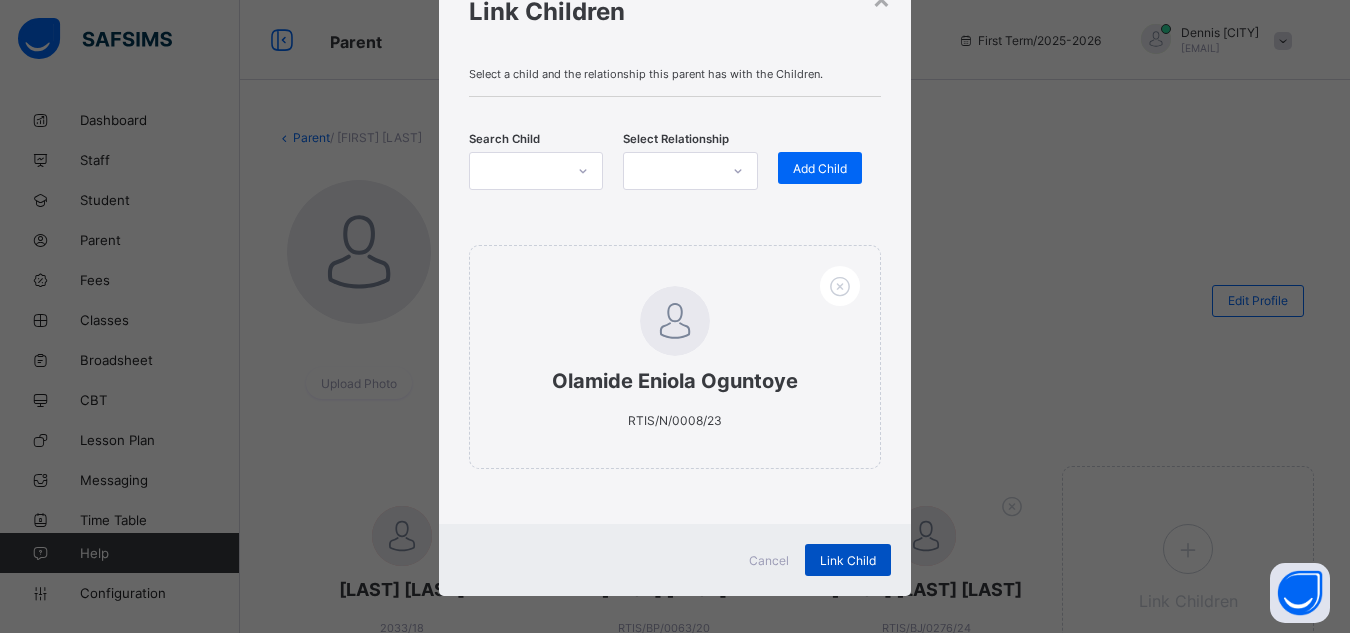 click on "Link Child" at bounding box center [848, 560] 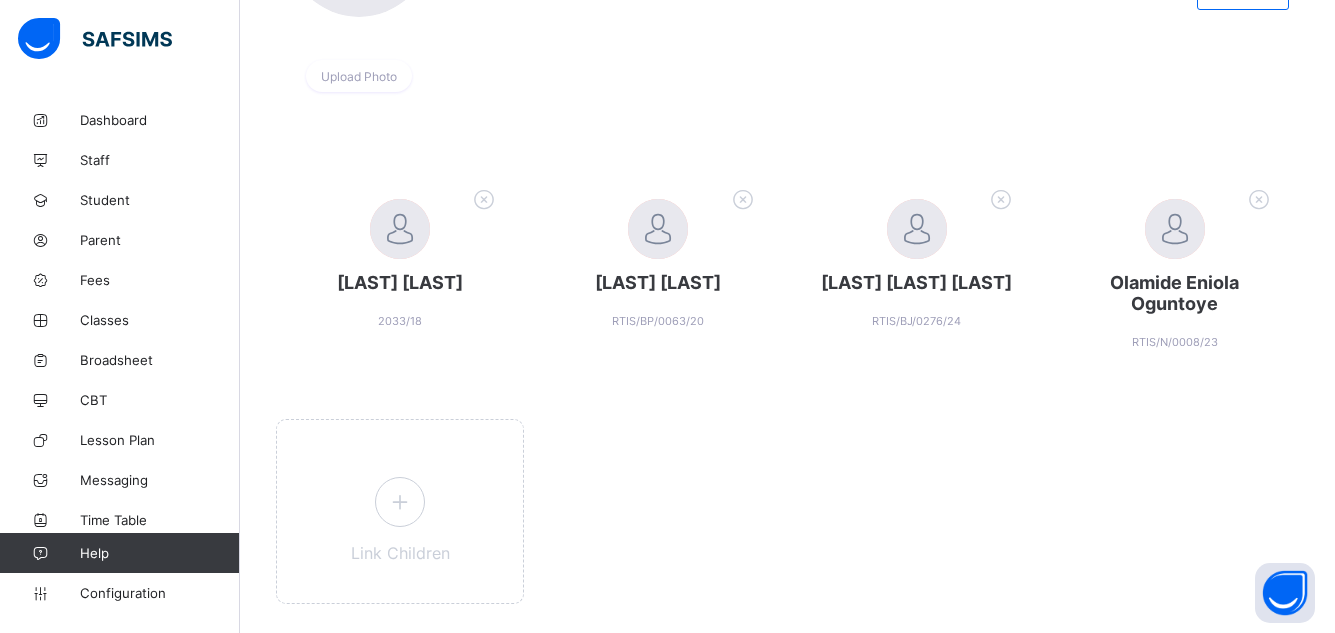scroll, scrollTop: 359, scrollLeft: 0, axis: vertical 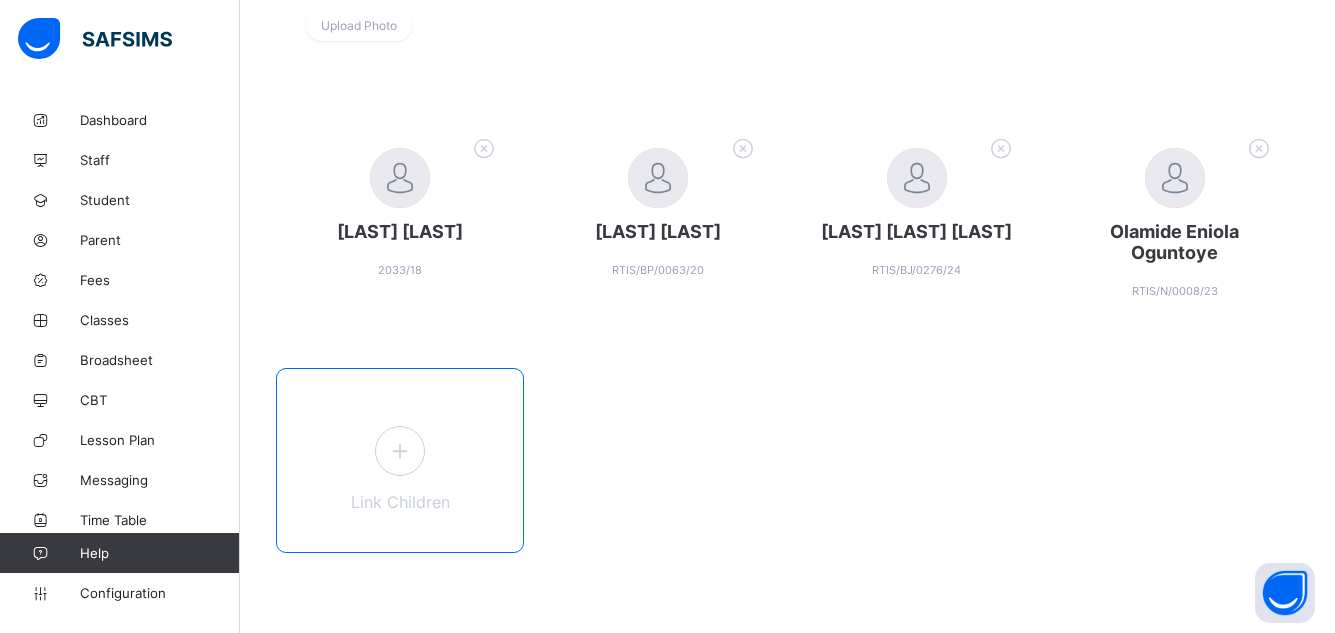 click at bounding box center (400, 450) 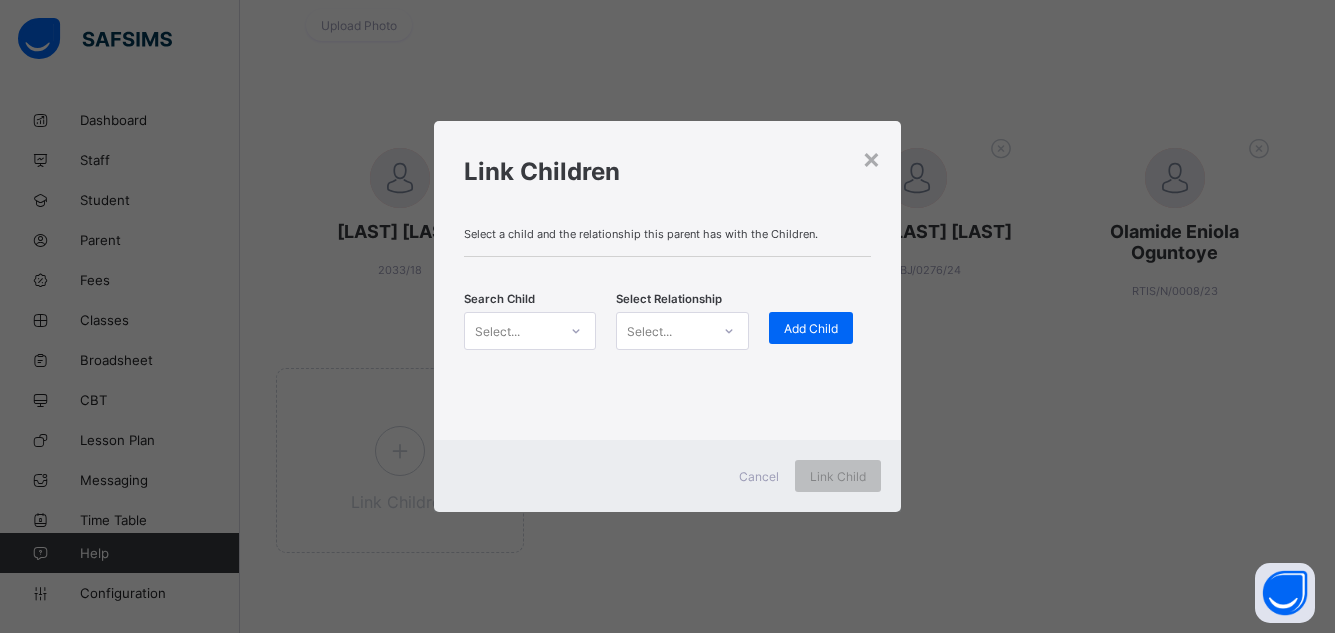 click 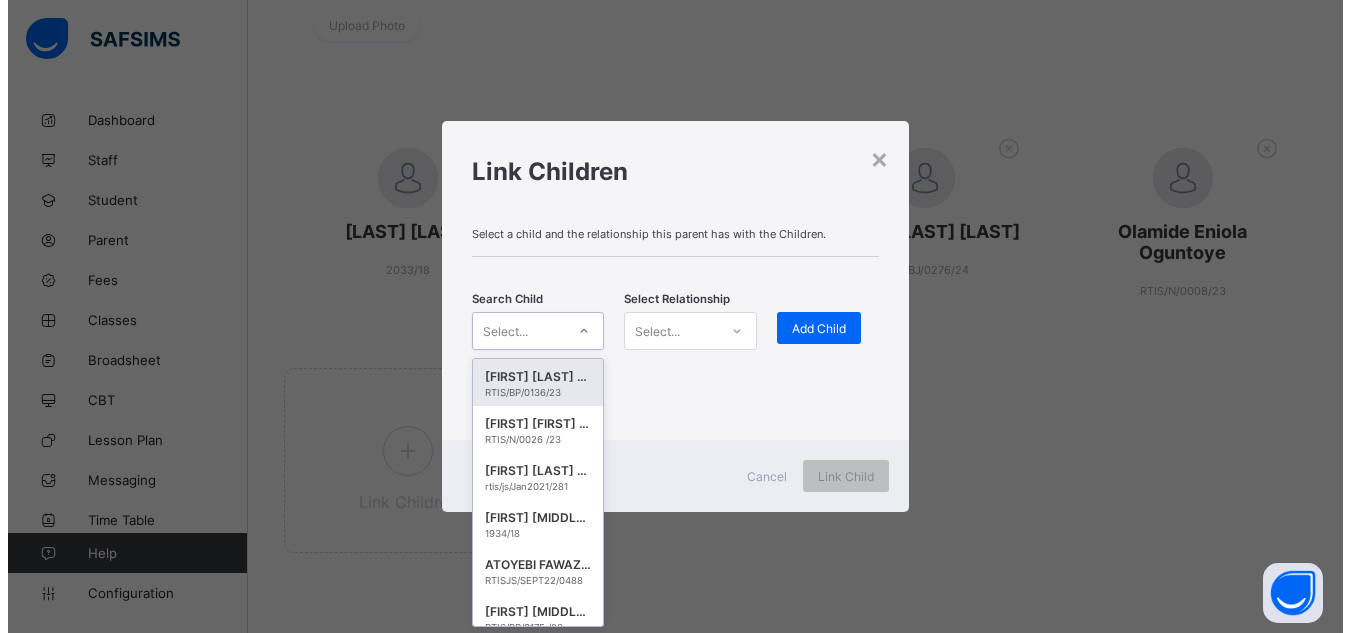 scroll, scrollTop: 0, scrollLeft: 0, axis: both 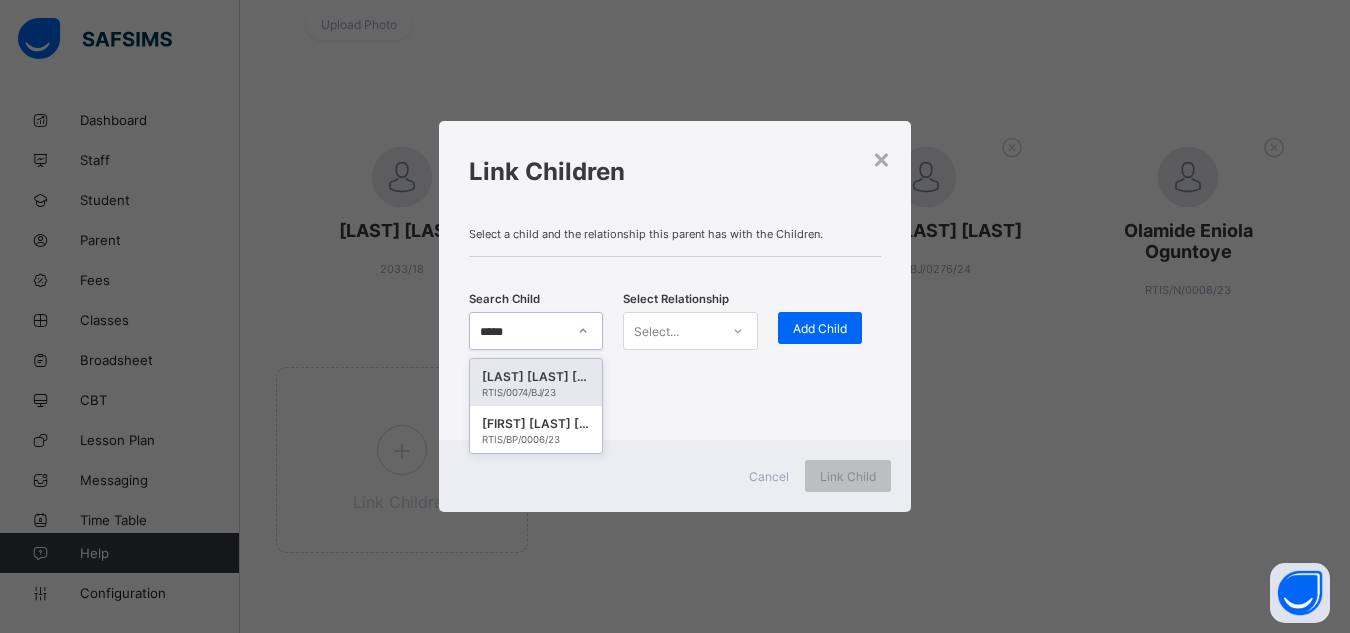 type on "******" 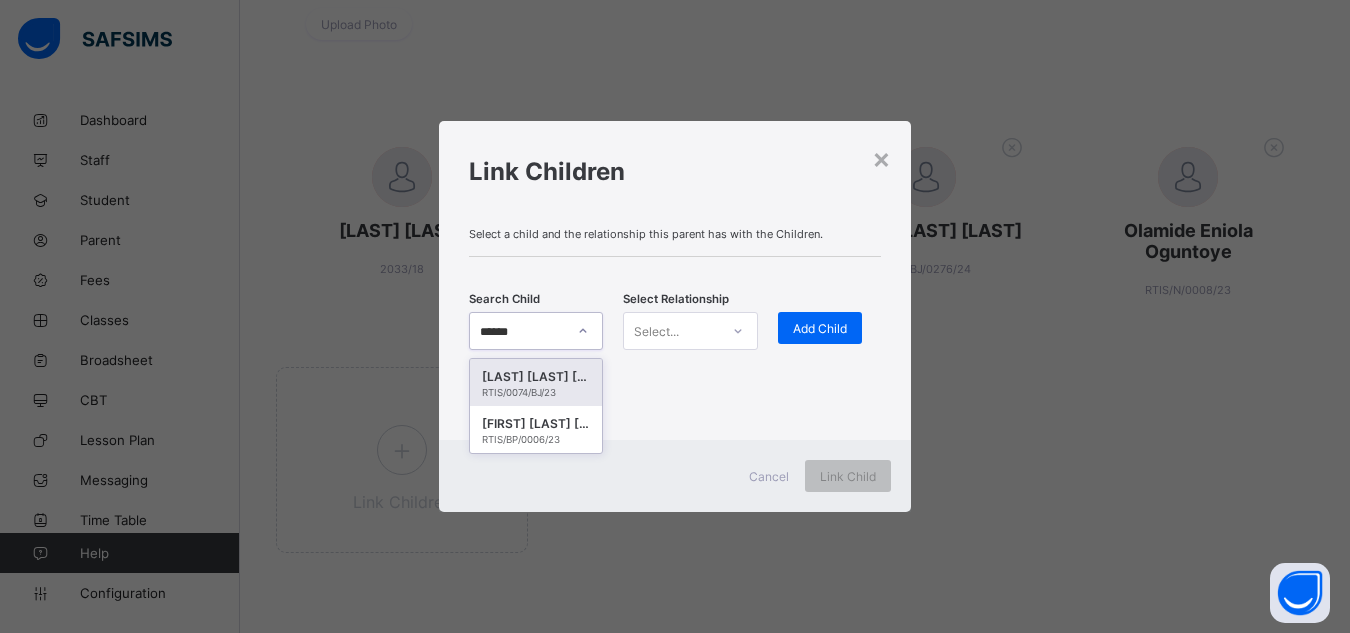 click on "[LAST] [LAST] [LAST]" at bounding box center [536, 377] 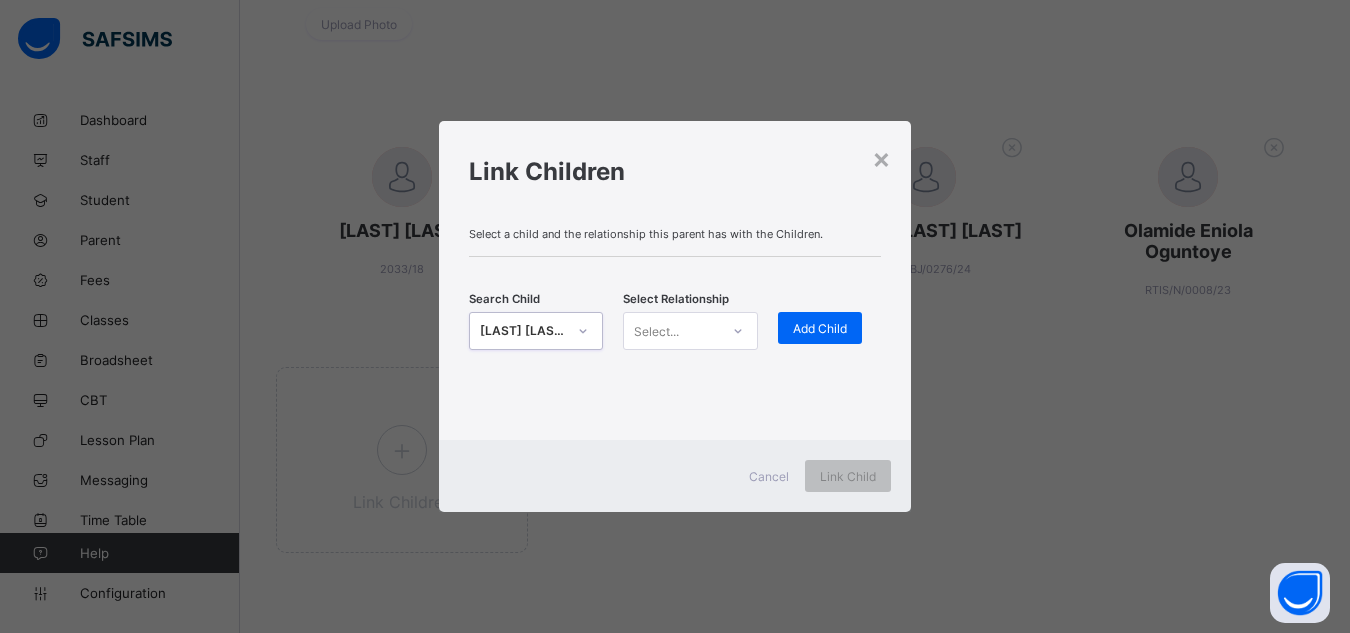 click 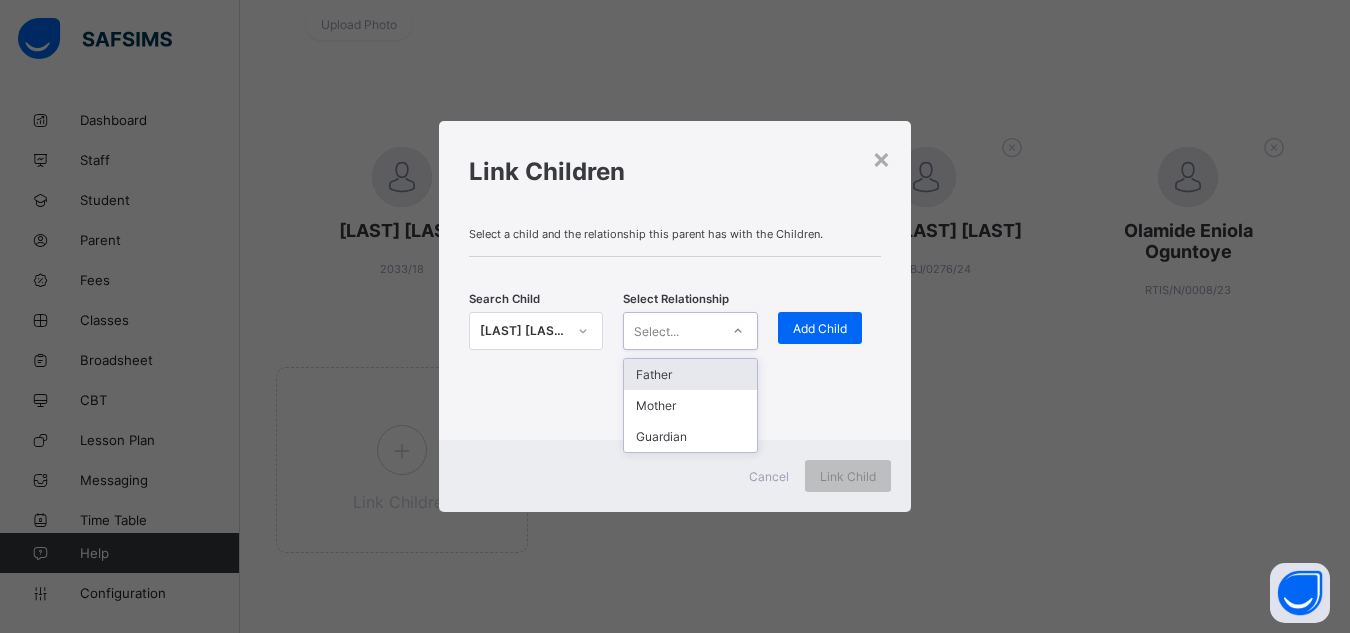 click on "Father" at bounding box center [690, 374] 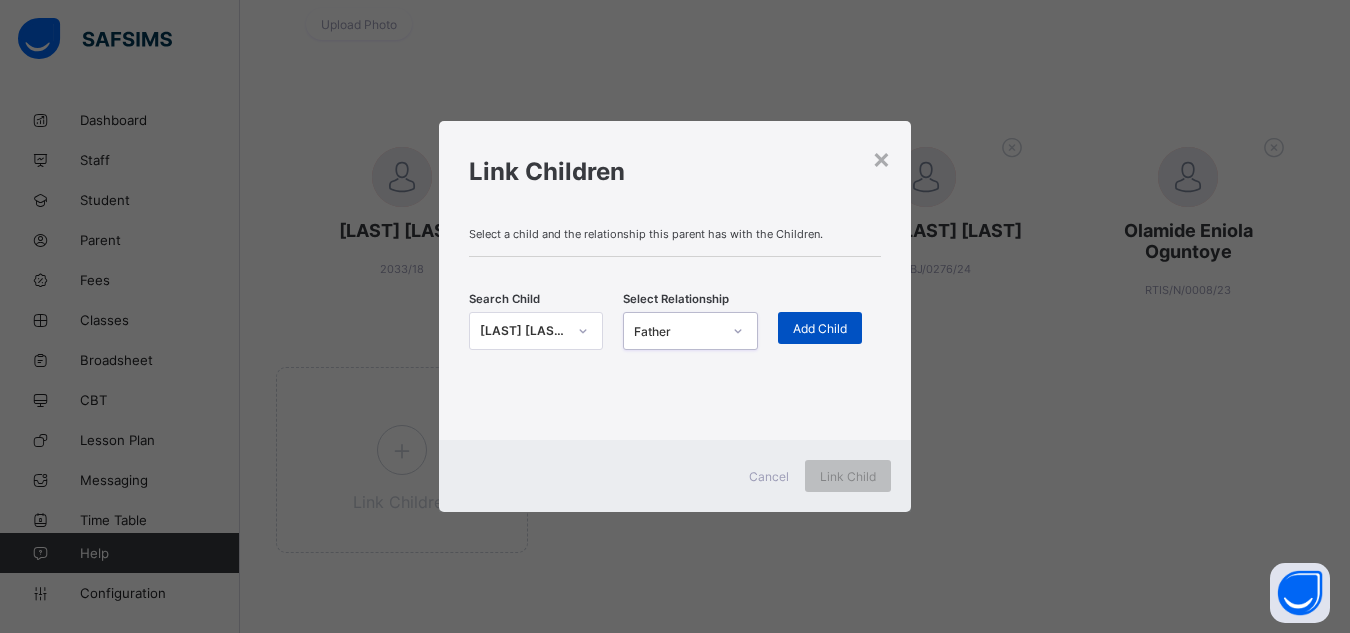 click on "Add Child" at bounding box center [820, 328] 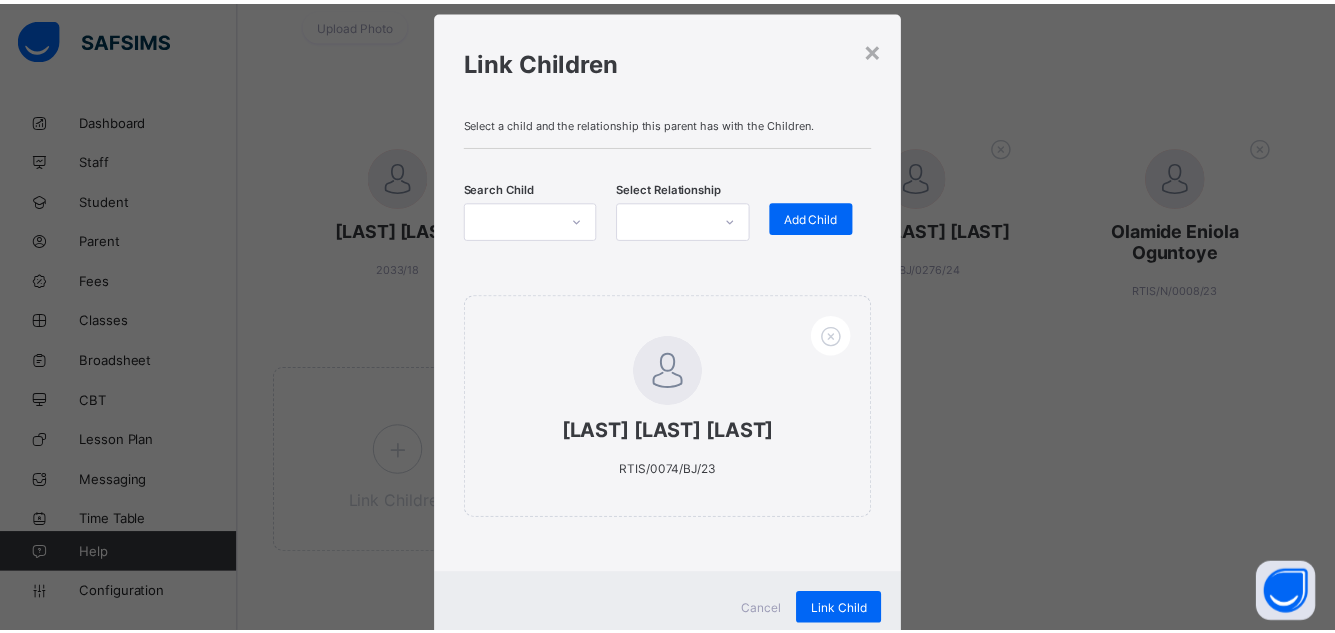 scroll, scrollTop: 102, scrollLeft: 0, axis: vertical 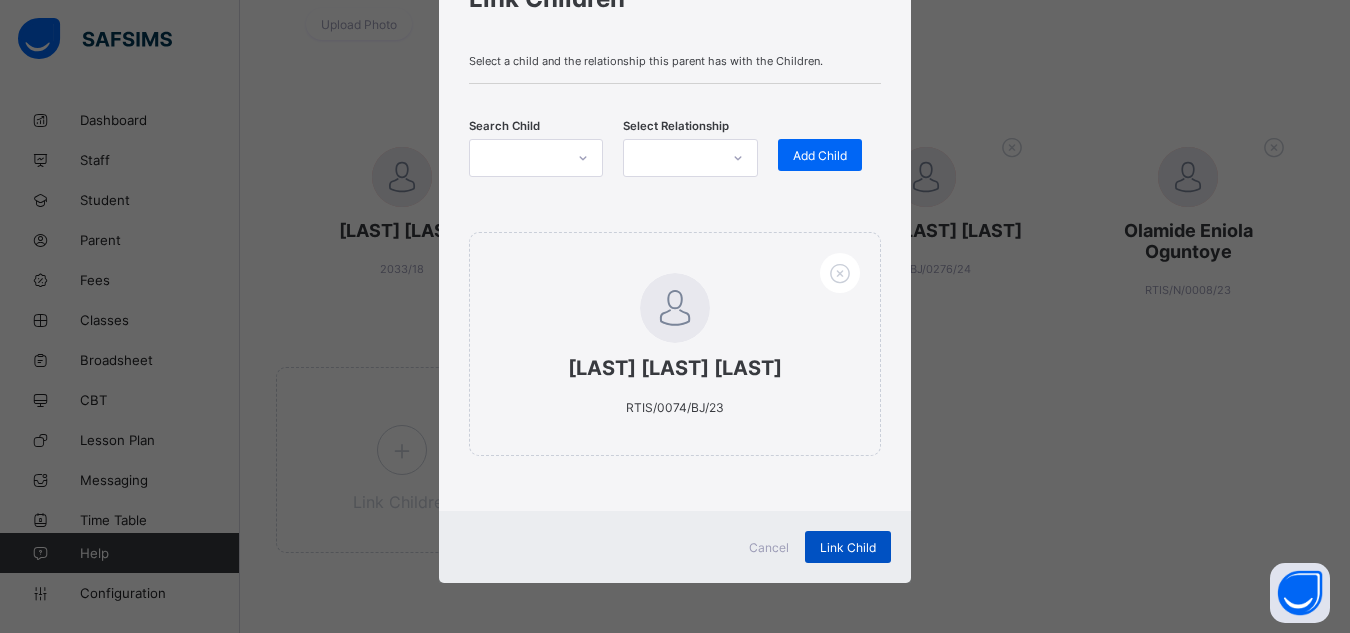 click on "Link Child" at bounding box center (848, 547) 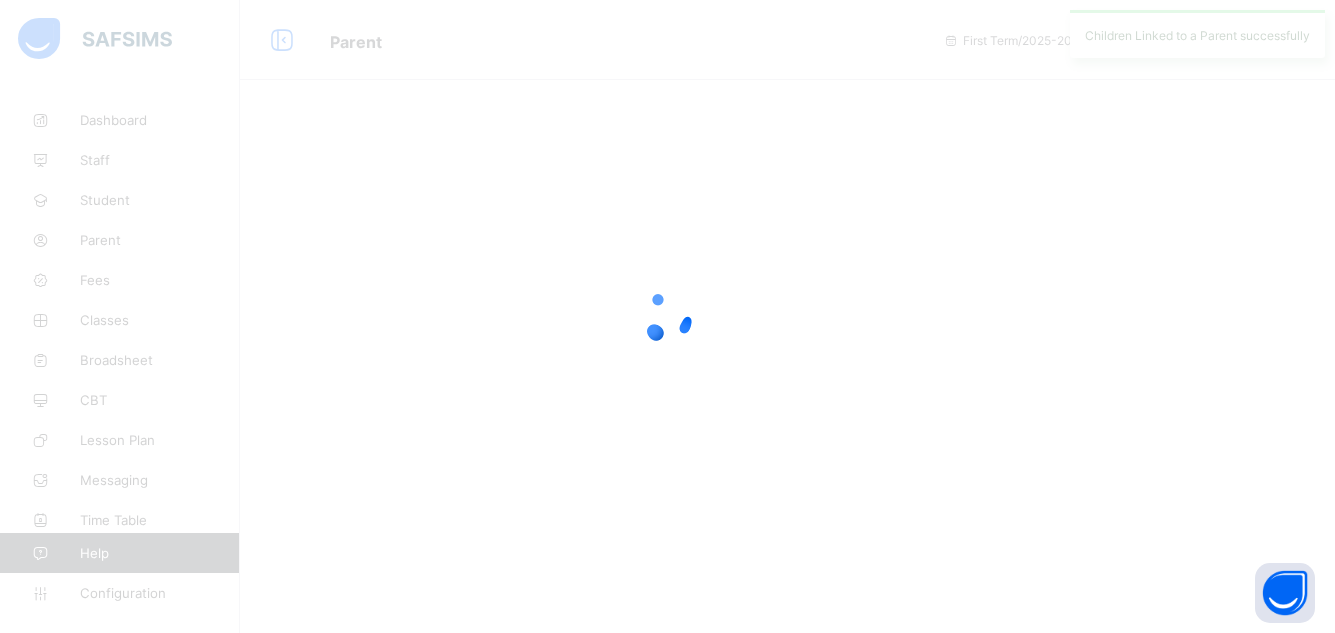 scroll, scrollTop: 0, scrollLeft: 0, axis: both 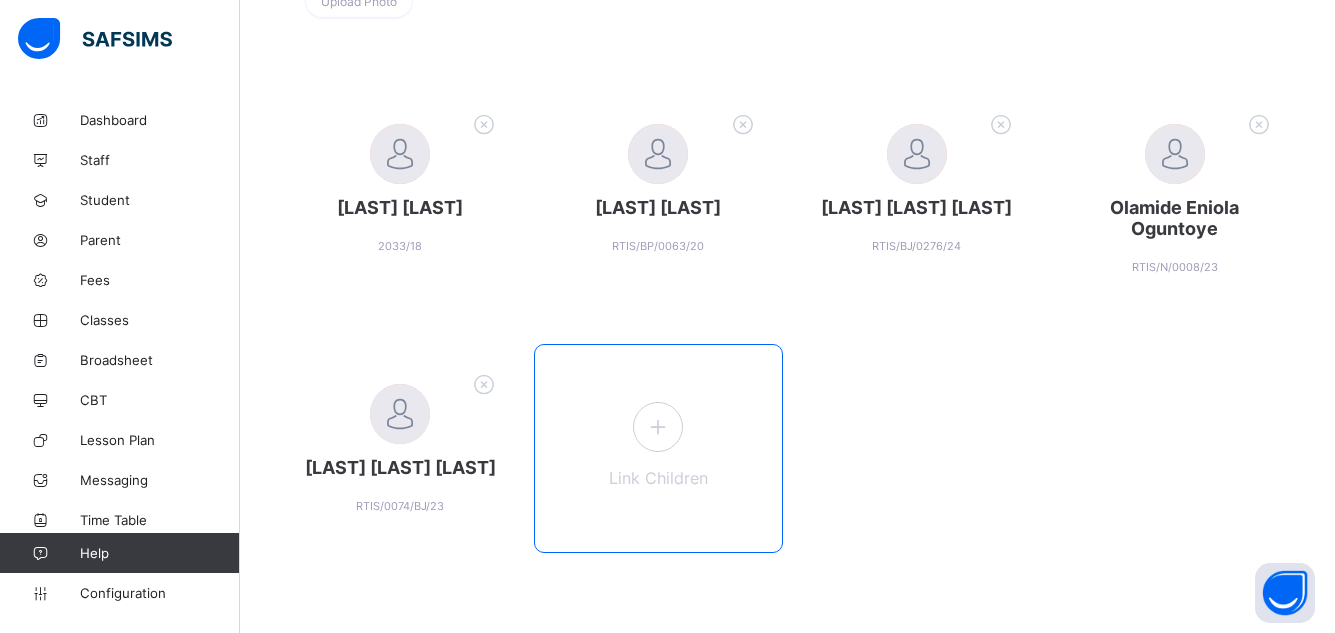 click at bounding box center (658, 426) 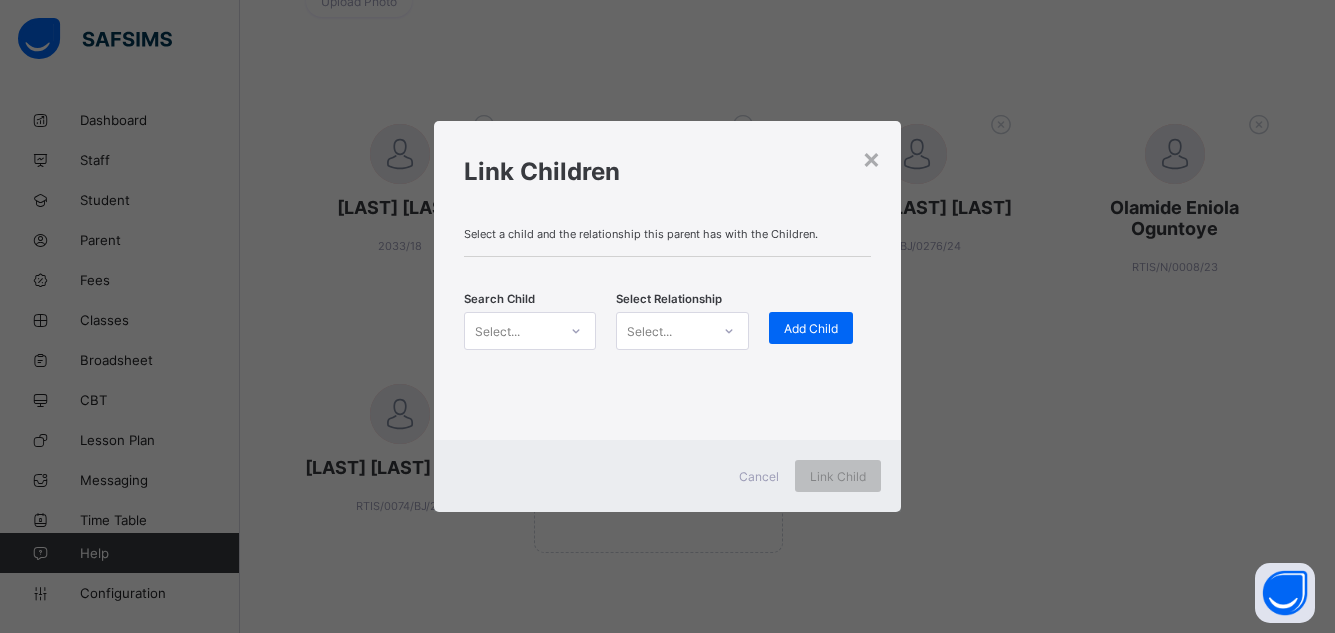 click at bounding box center [576, 331] 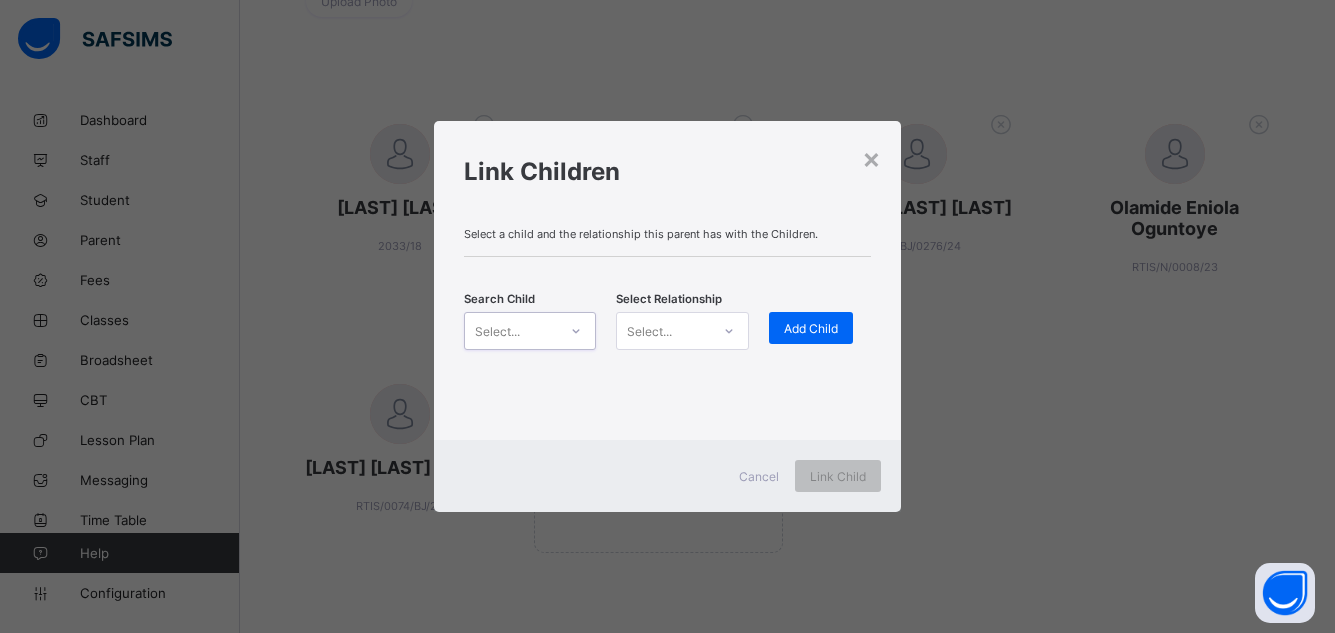 scroll, scrollTop: 0, scrollLeft: 0, axis: both 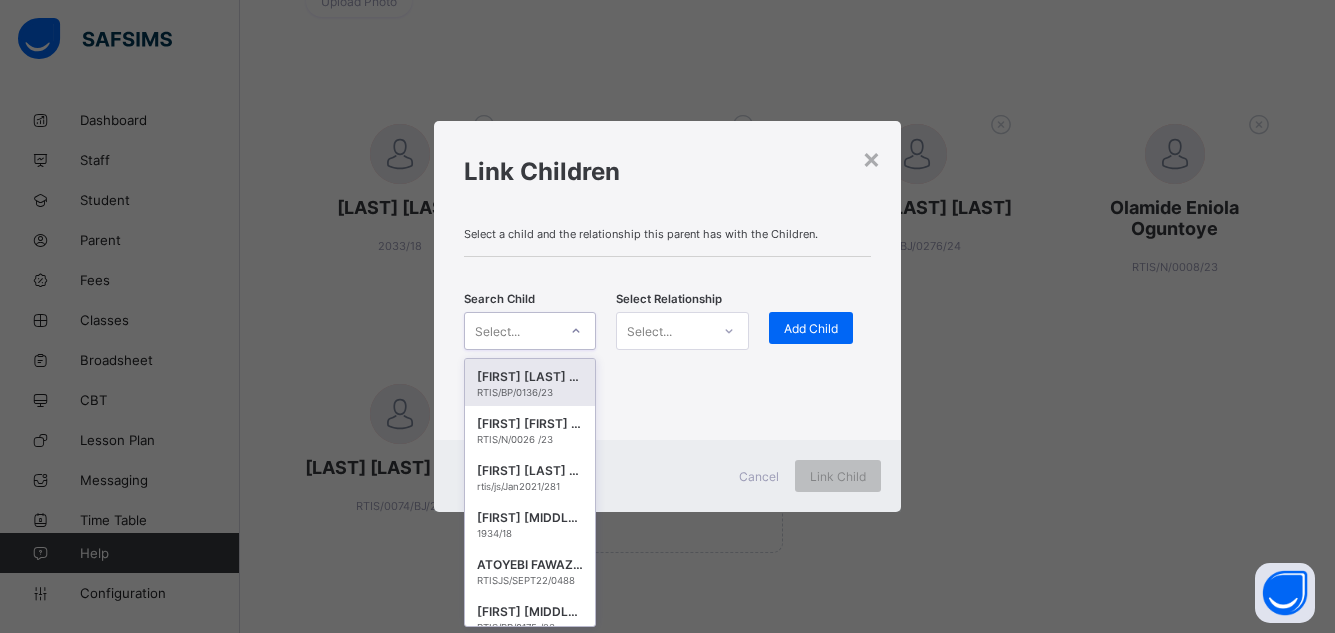 click 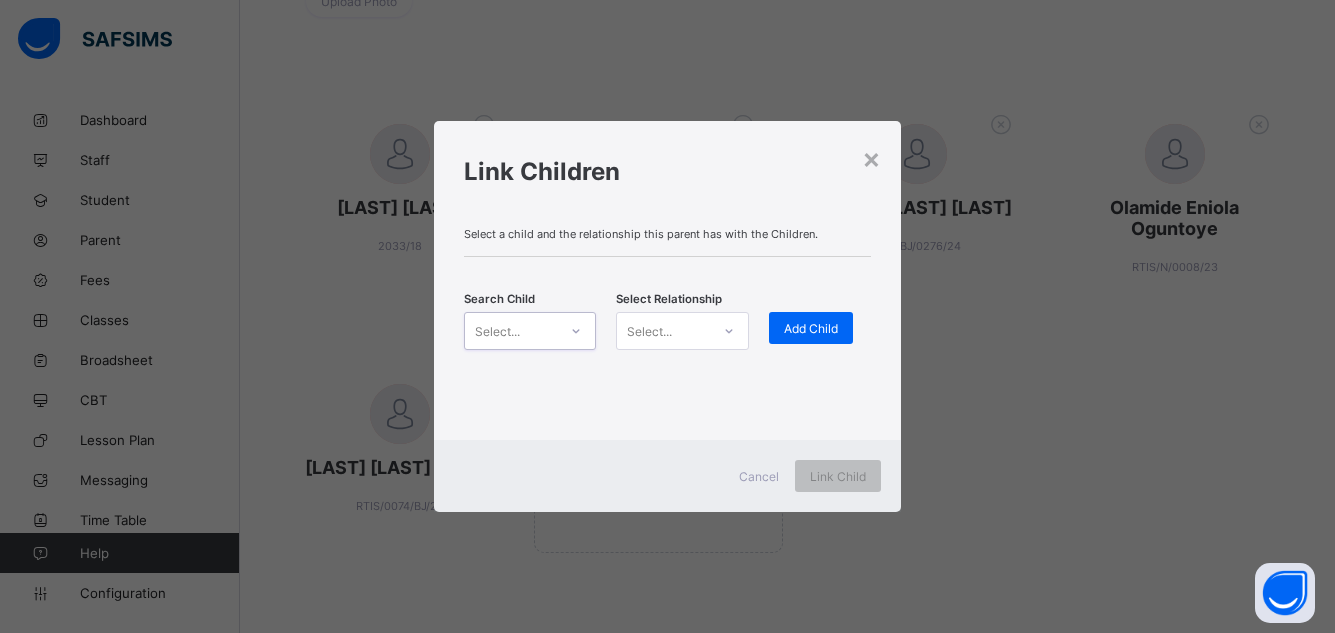 click 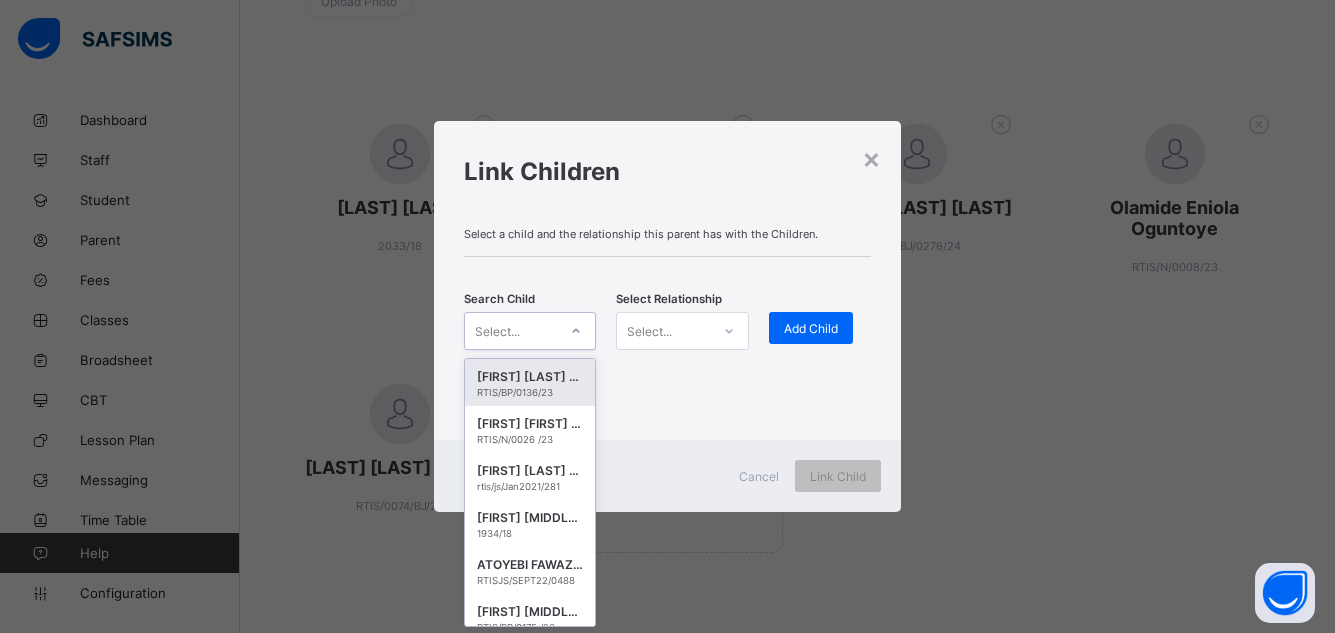 scroll, scrollTop: 0, scrollLeft: 0, axis: both 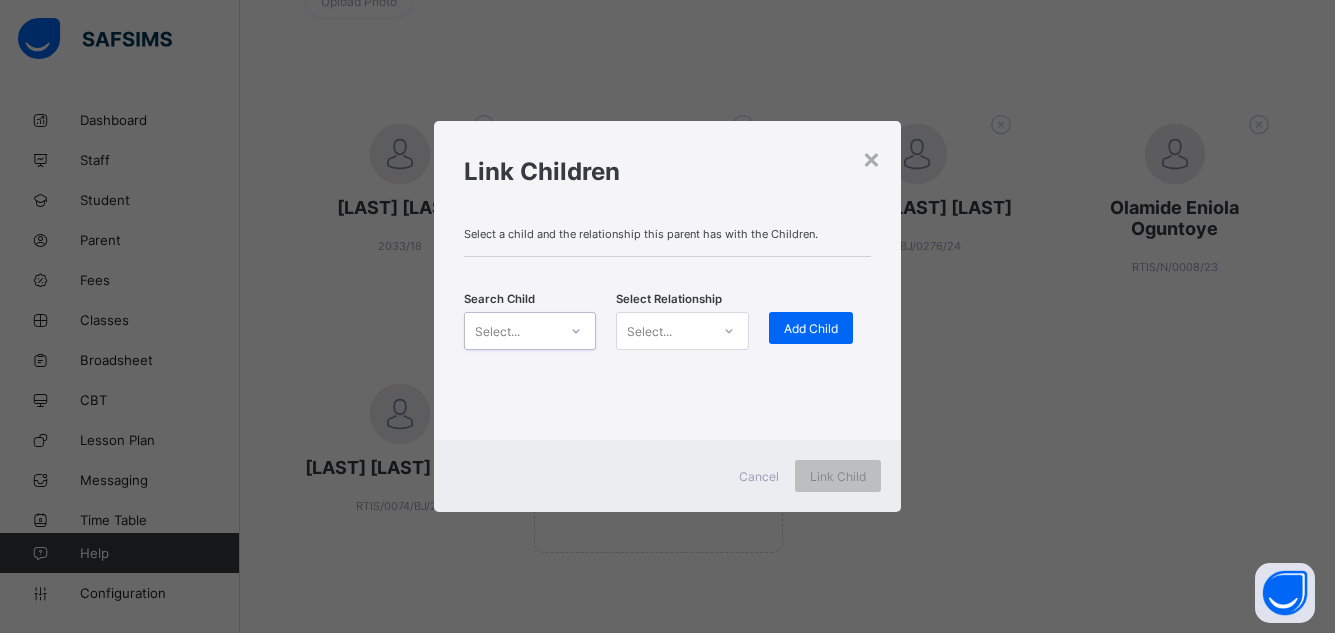click 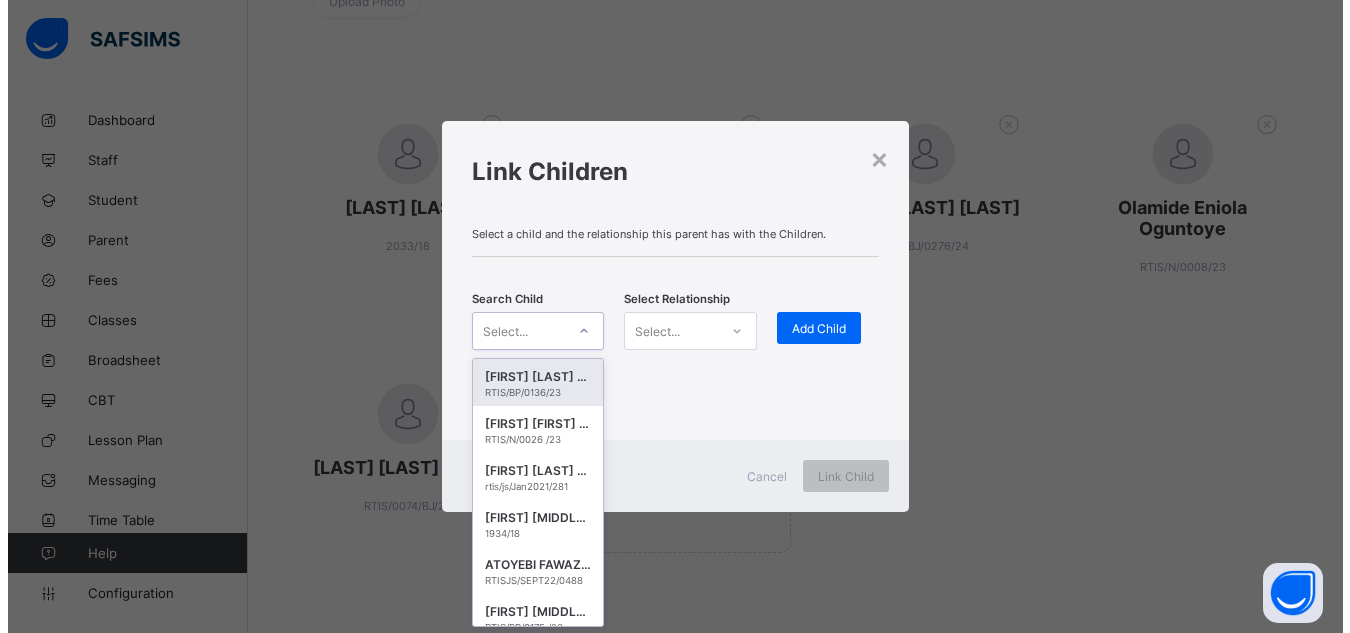 scroll, scrollTop: 0, scrollLeft: 0, axis: both 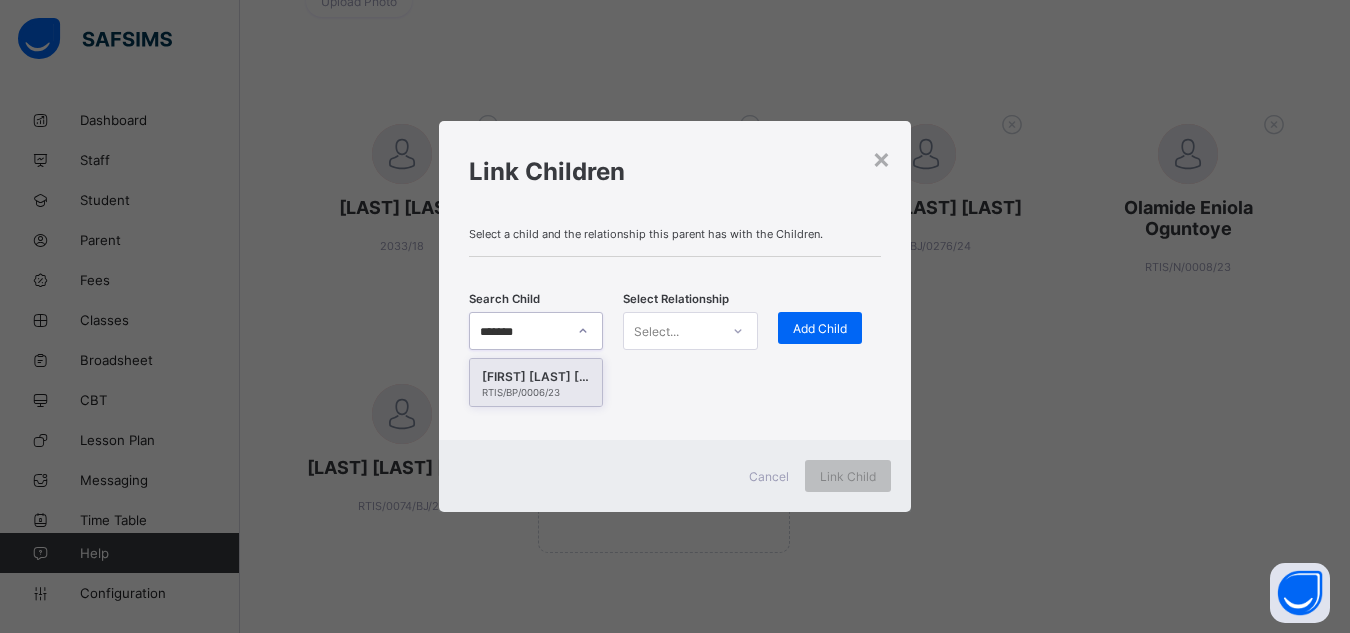 type on "********" 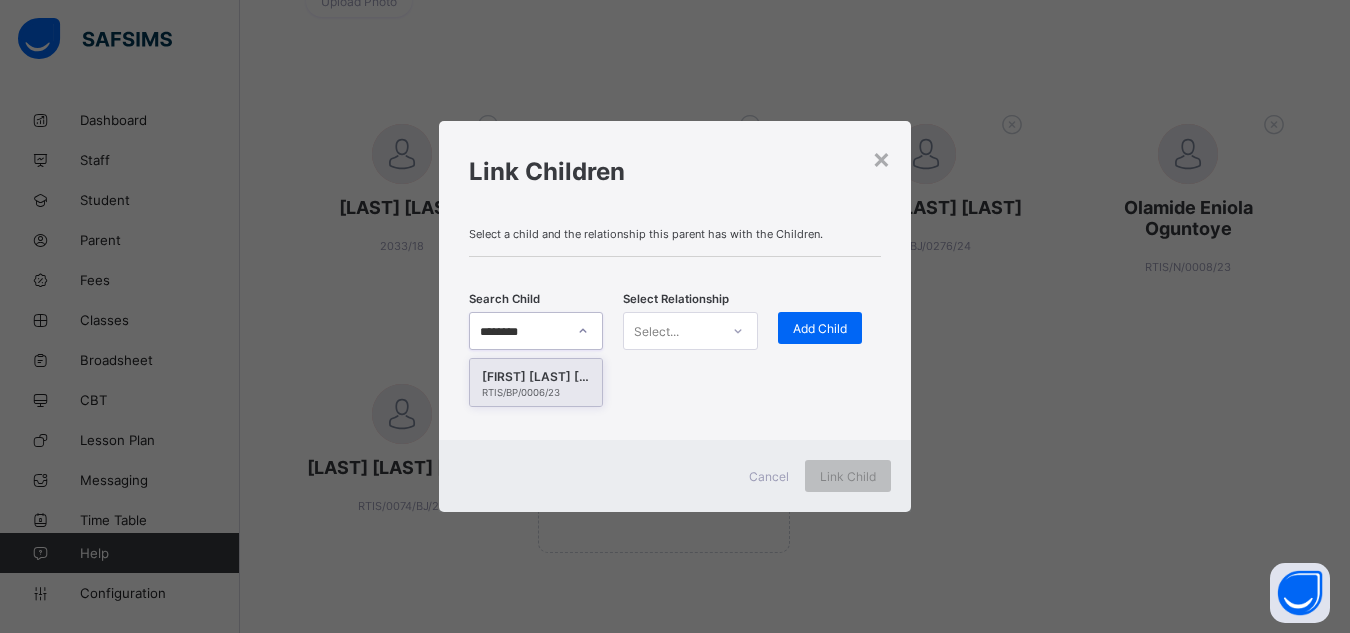 click on "[FIRST] [LAST] [LAST]" at bounding box center (536, 377) 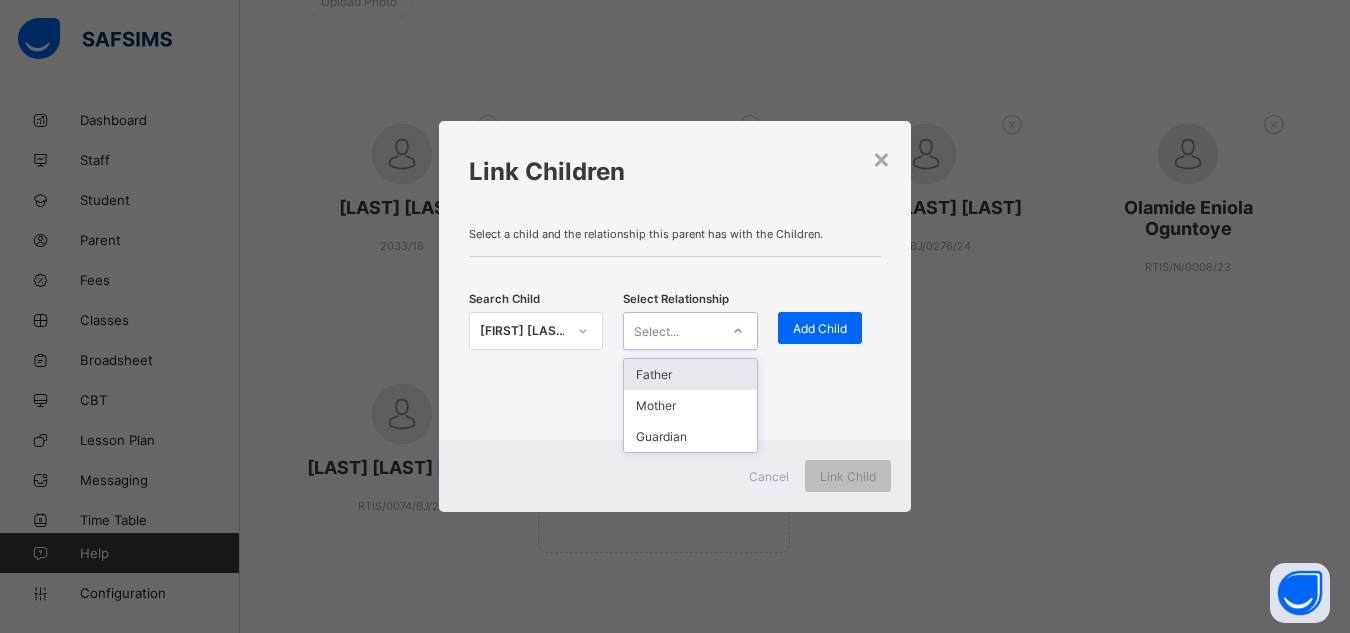 click 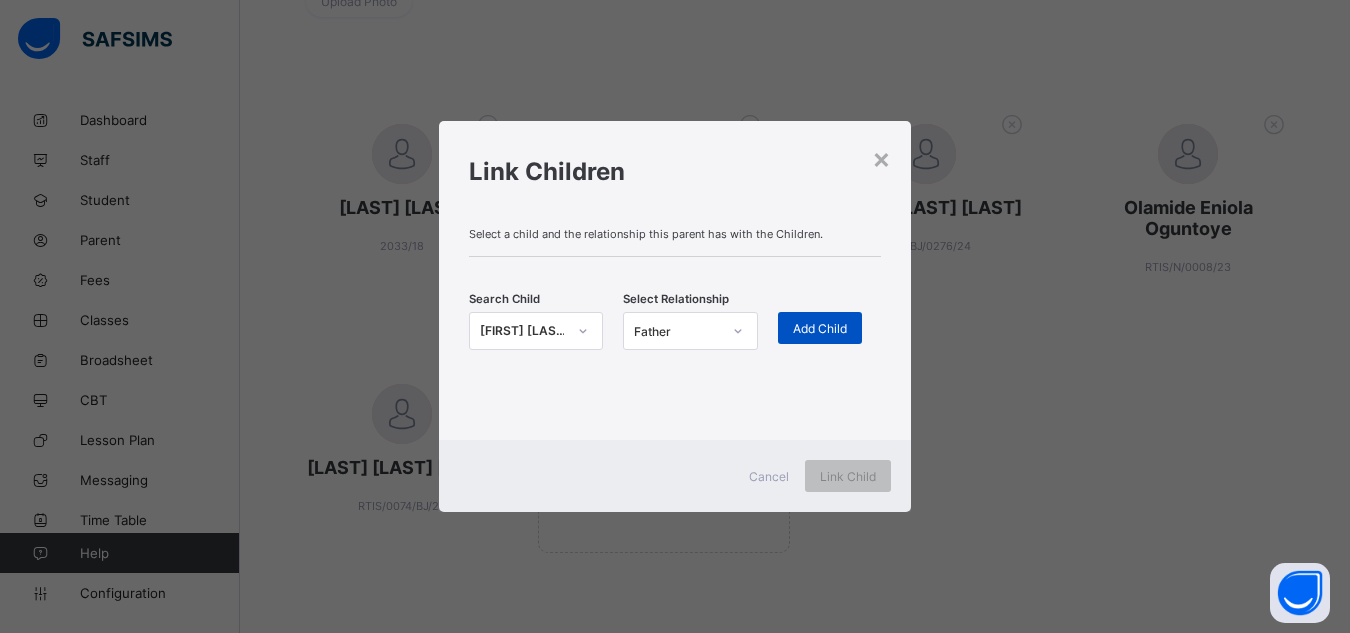 click on "Add Child" at bounding box center [820, 328] 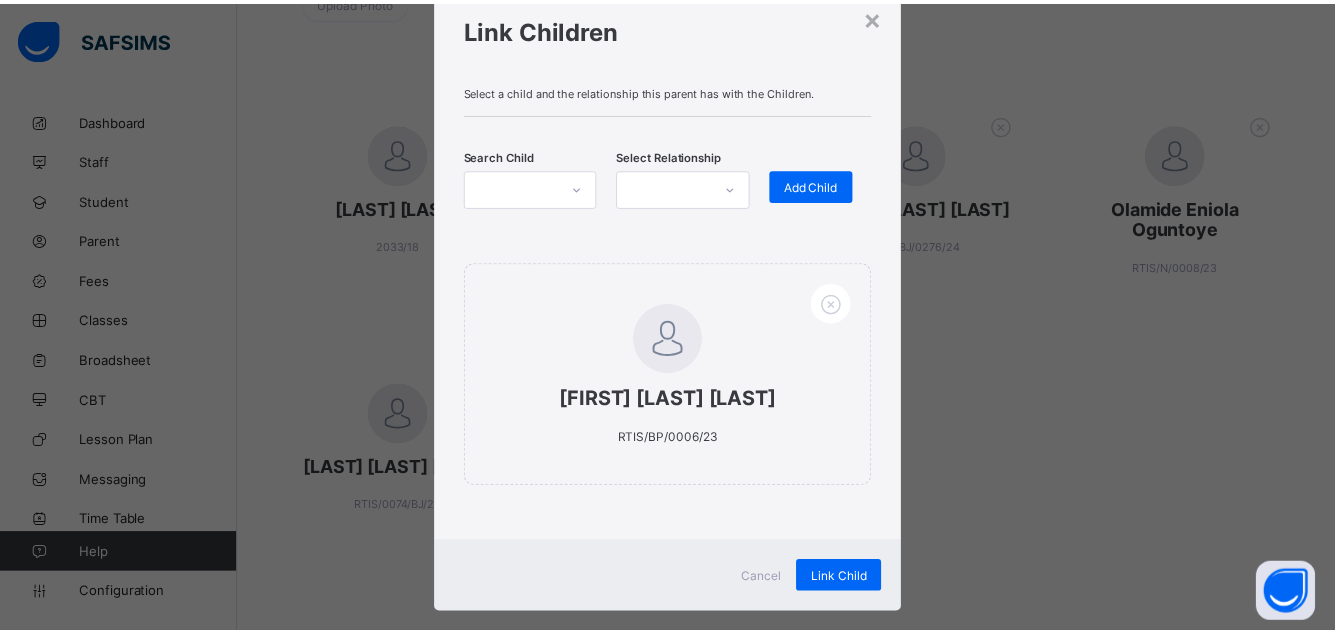 scroll, scrollTop: 77, scrollLeft: 0, axis: vertical 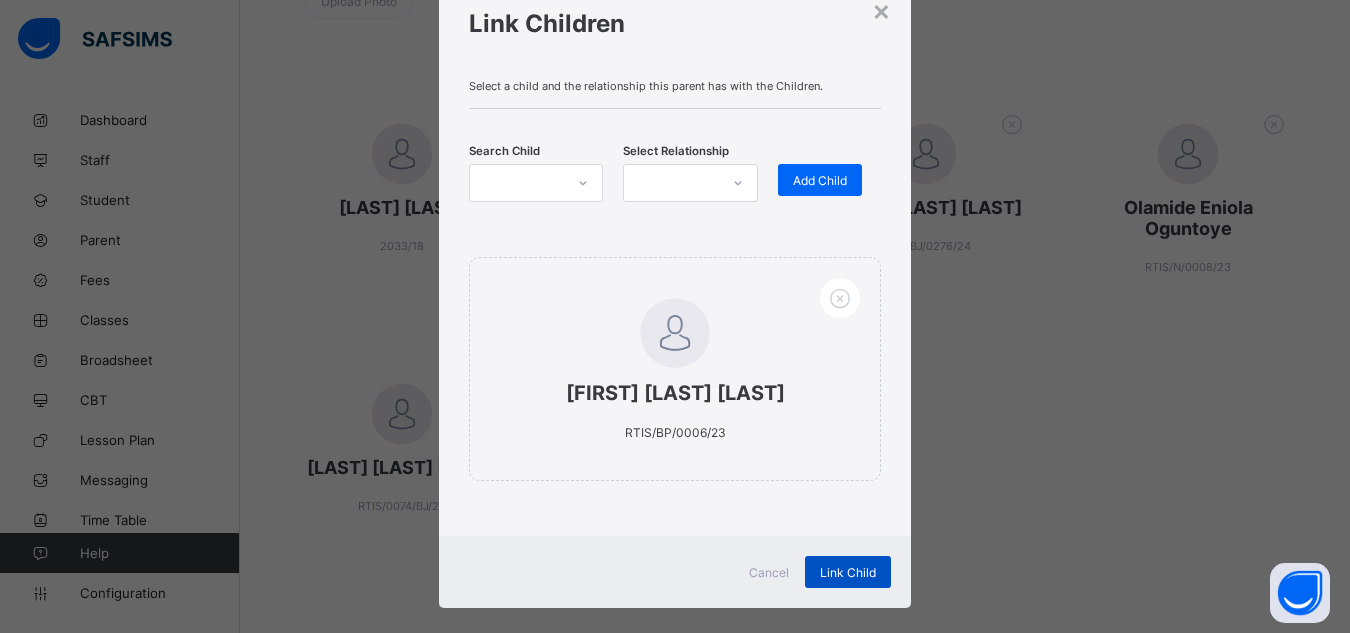 click on "Link Child" at bounding box center [848, 572] 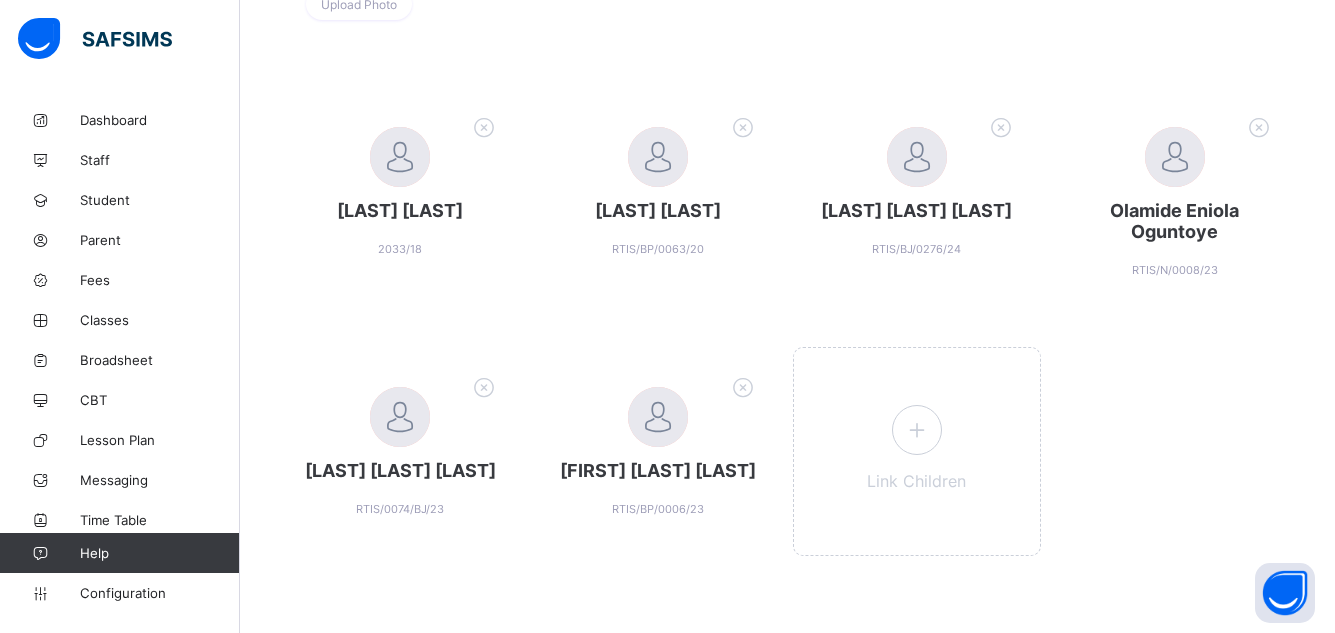 scroll, scrollTop: 403, scrollLeft: 0, axis: vertical 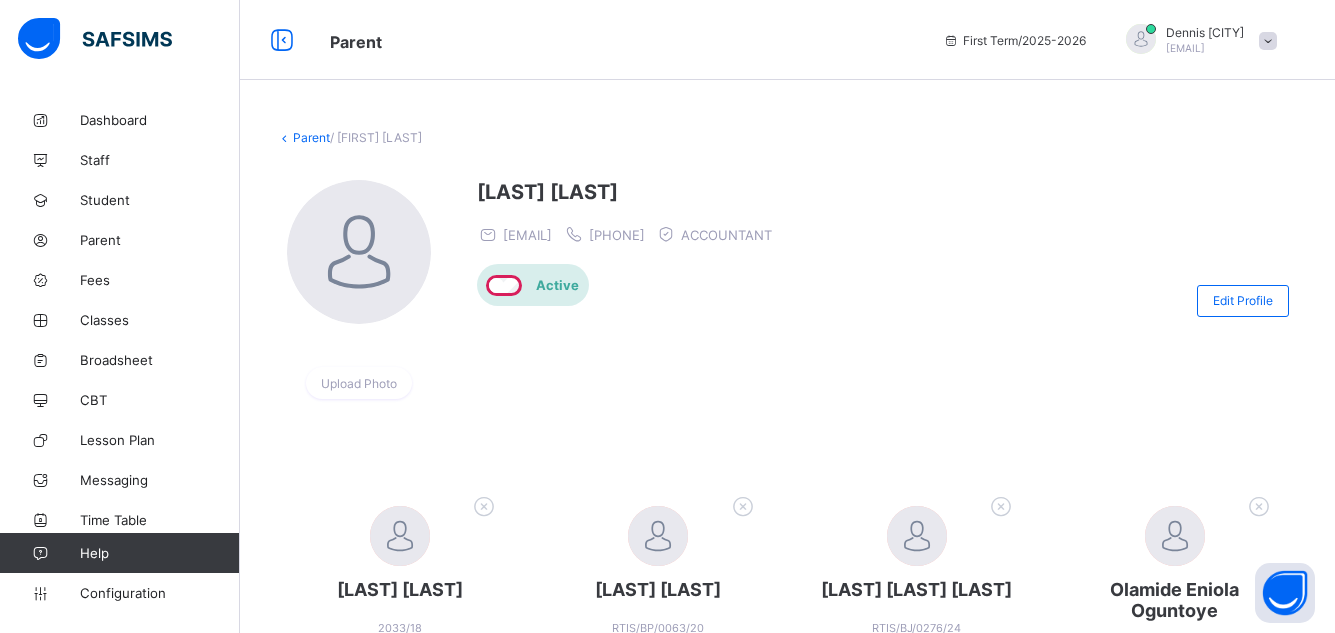 click at bounding box center (1268, 41) 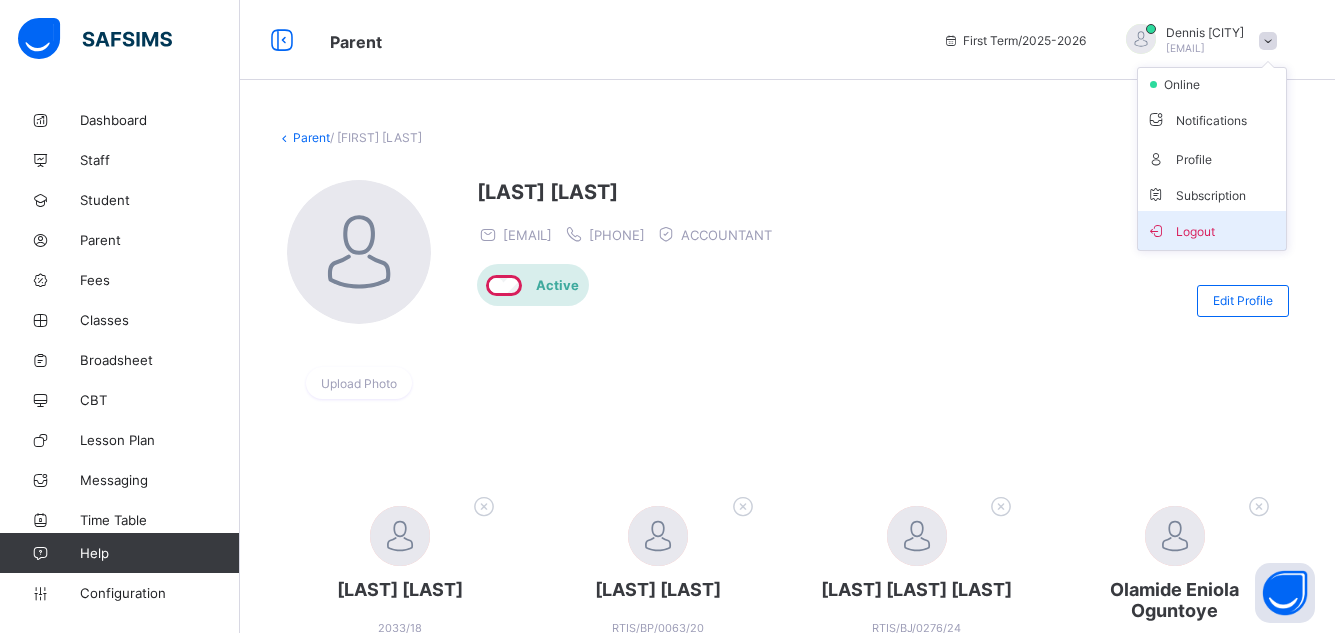 click on "Logout" at bounding box center [1212, 230] 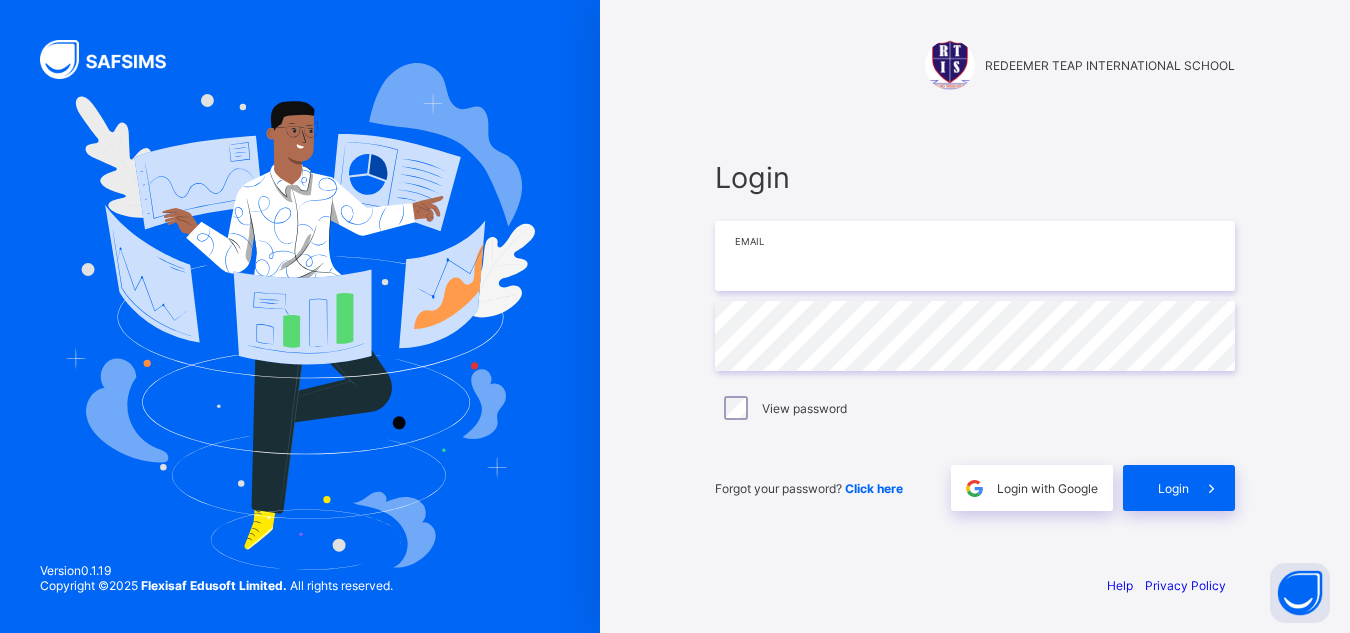 click at bounding box center [975, 256] 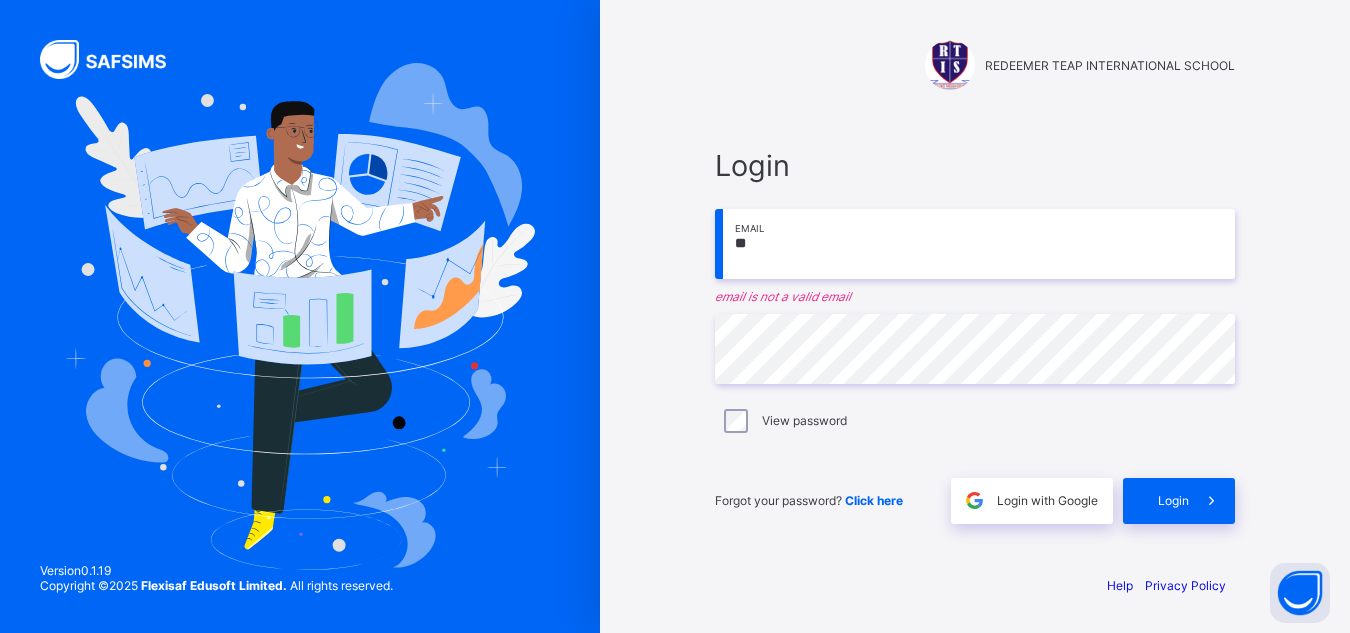type on "**********" 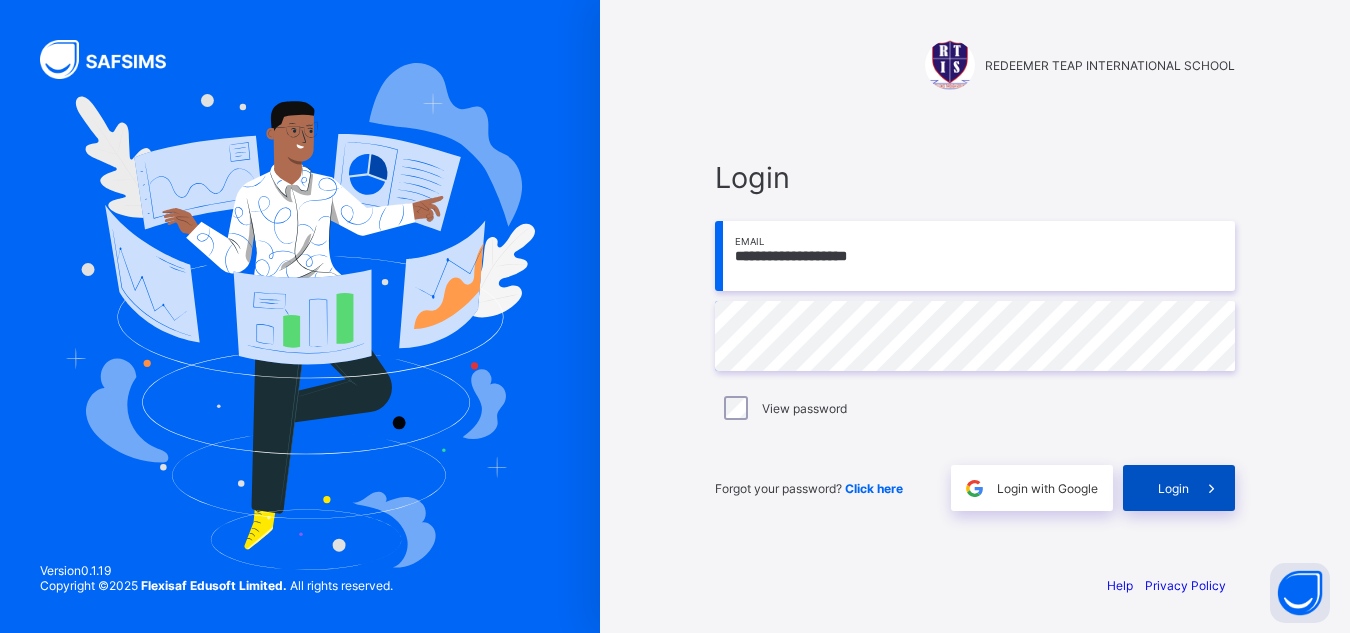 click on "Login" at bounding box center [1173, 488] 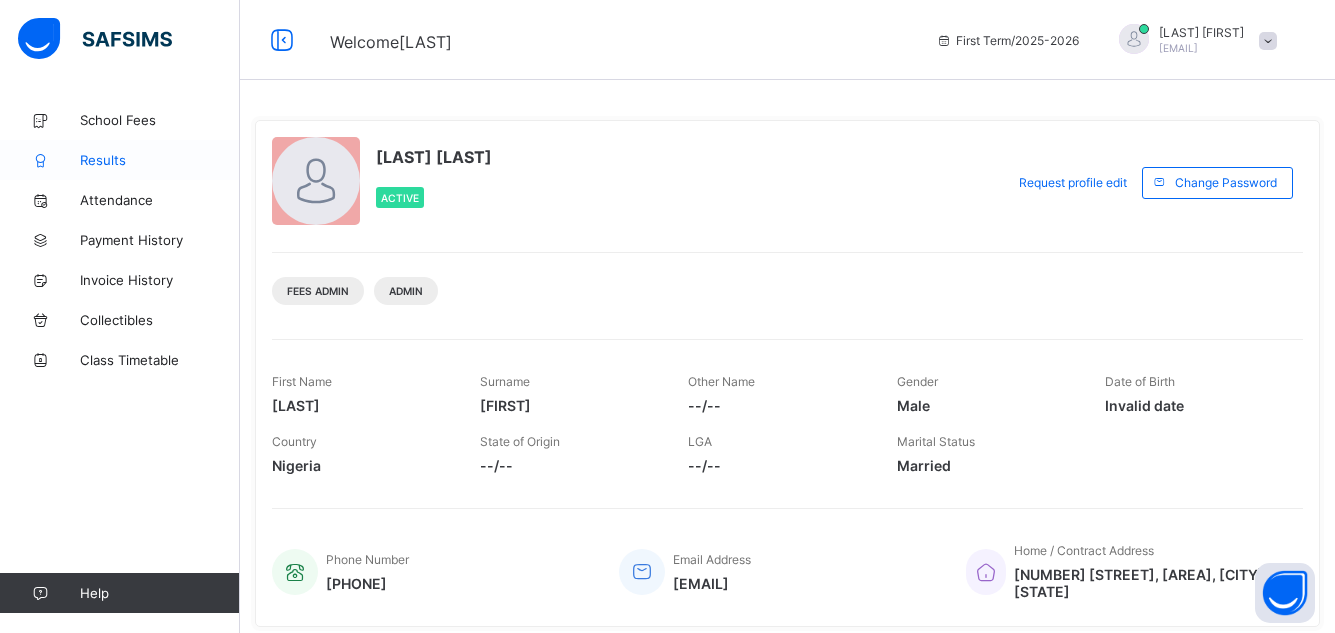 click on "Results" at bounding box center (120, 160) 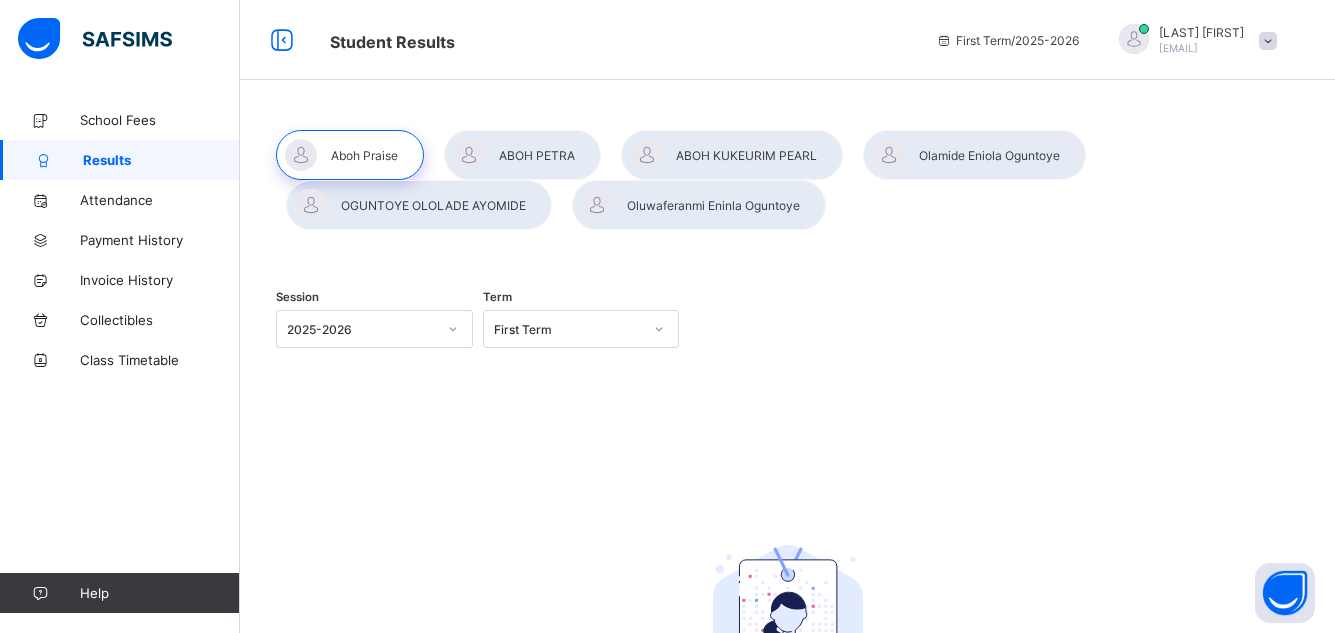 click 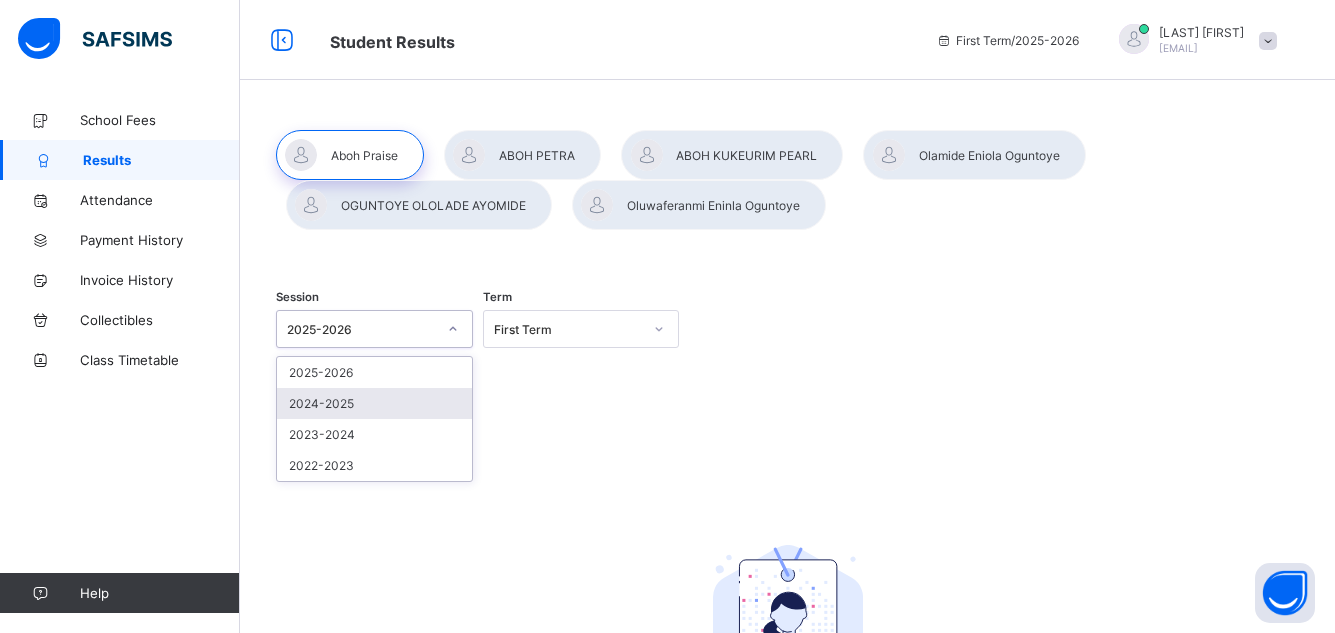 click on "2024-2025" at bounding box center [374, 403] 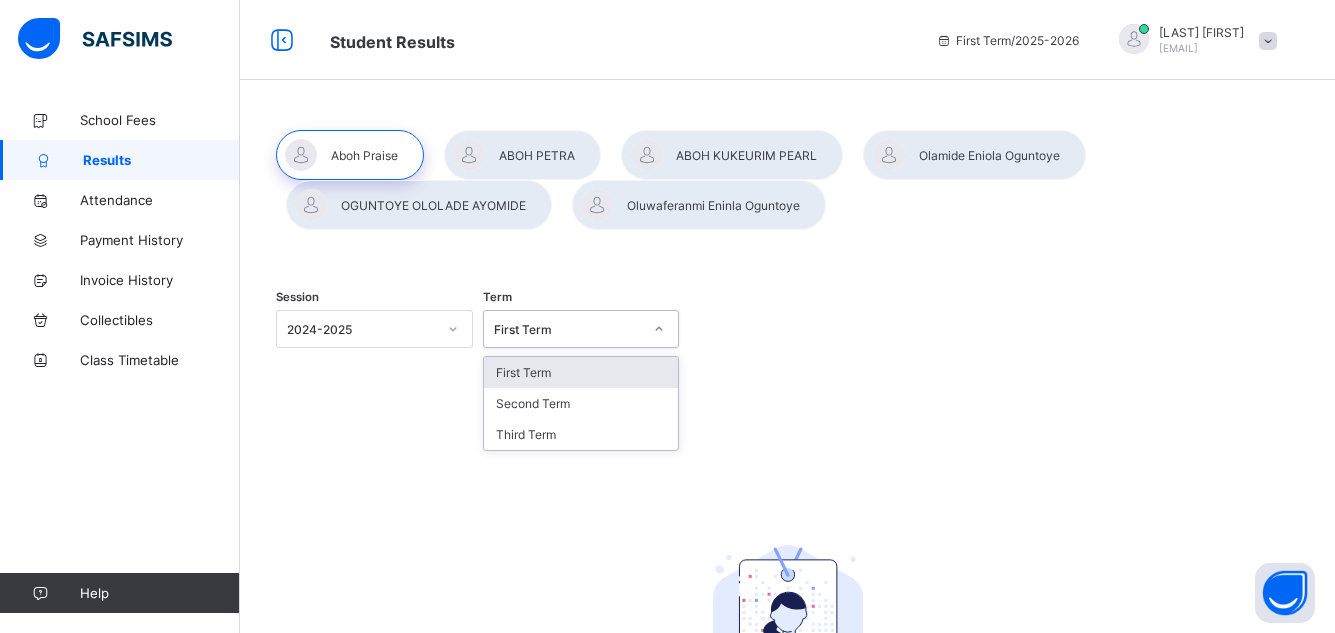 click at bounding box center (659, 329) 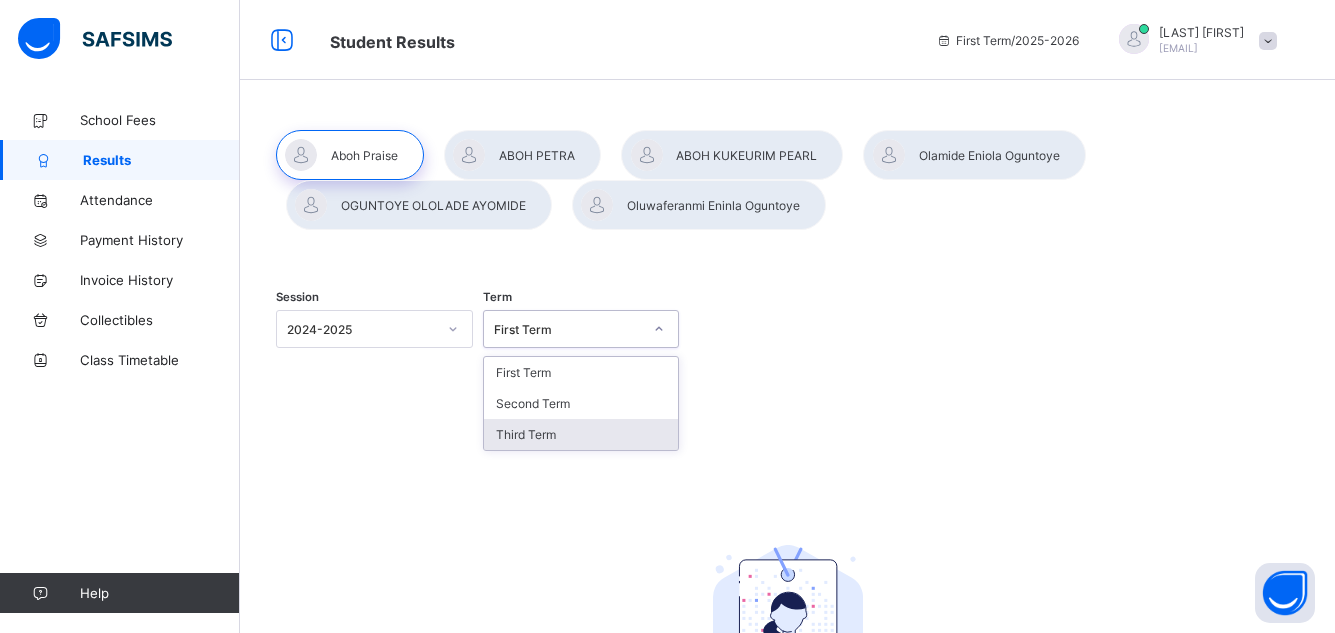 click on "Third Term" at bounding box center (581, 434) 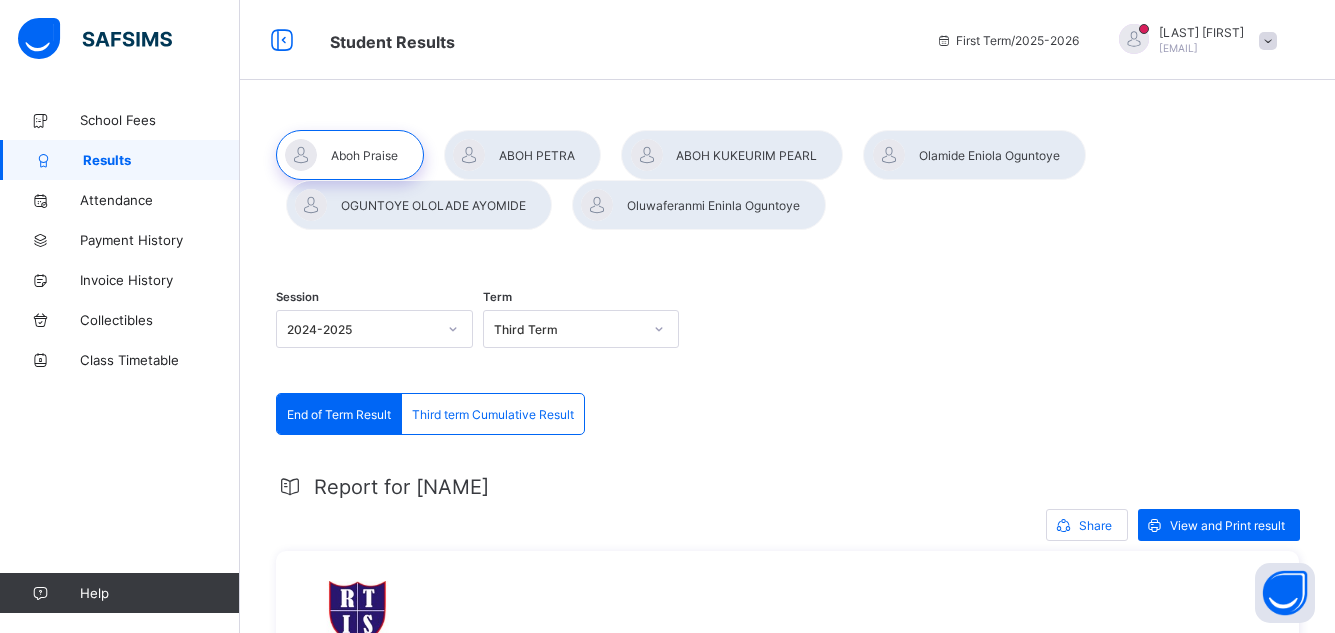click at bounding box center [974, 155] 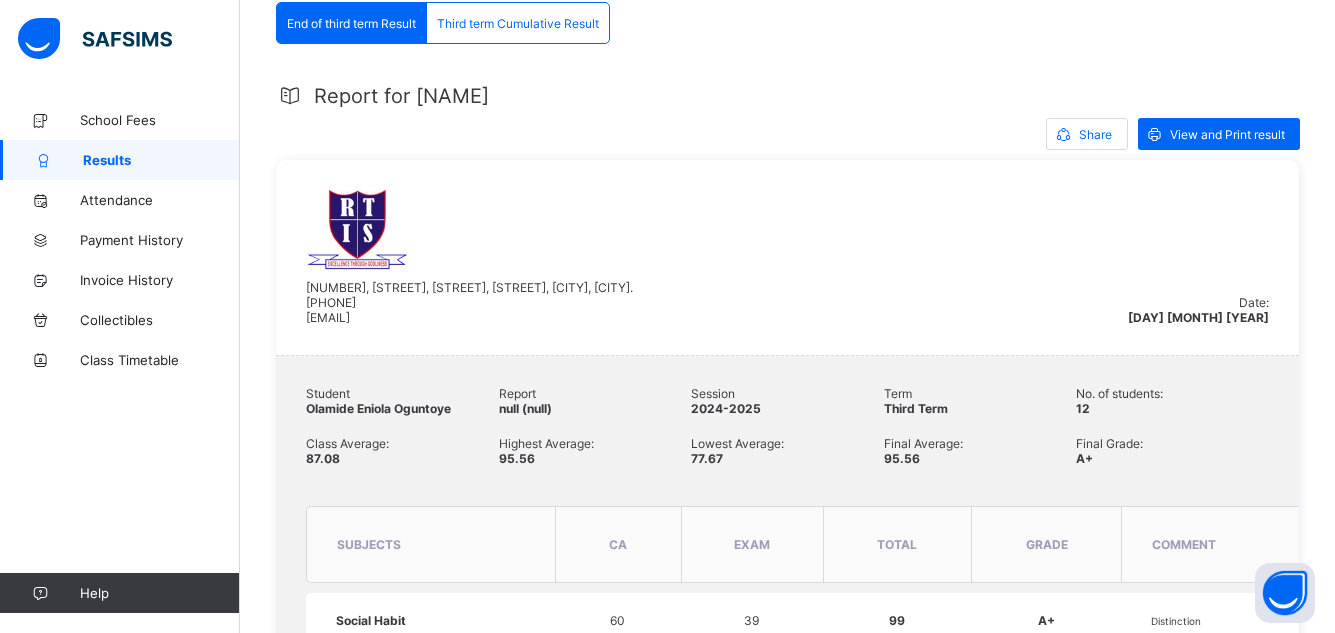scroll, scrollTop: 384, scrollLeft: 0, axis: vertical 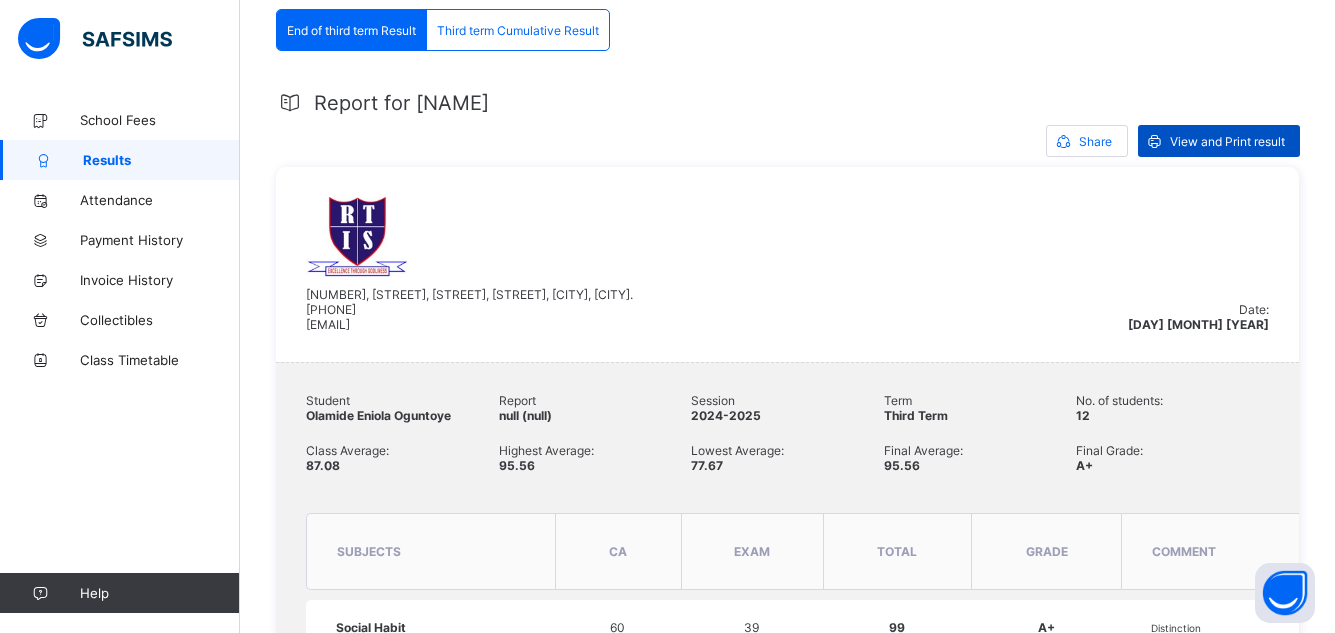 click on "View and Print result" at bounding box center (1227, 141) 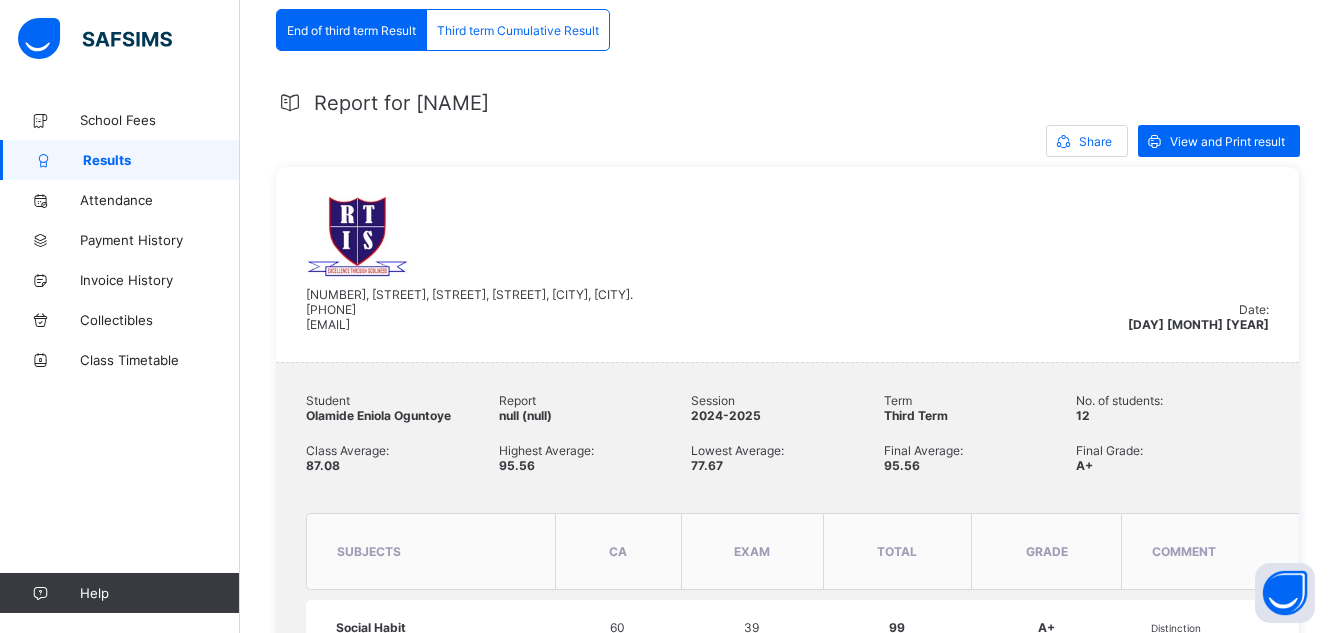 click on "Results" at bounding box center [120, 160] 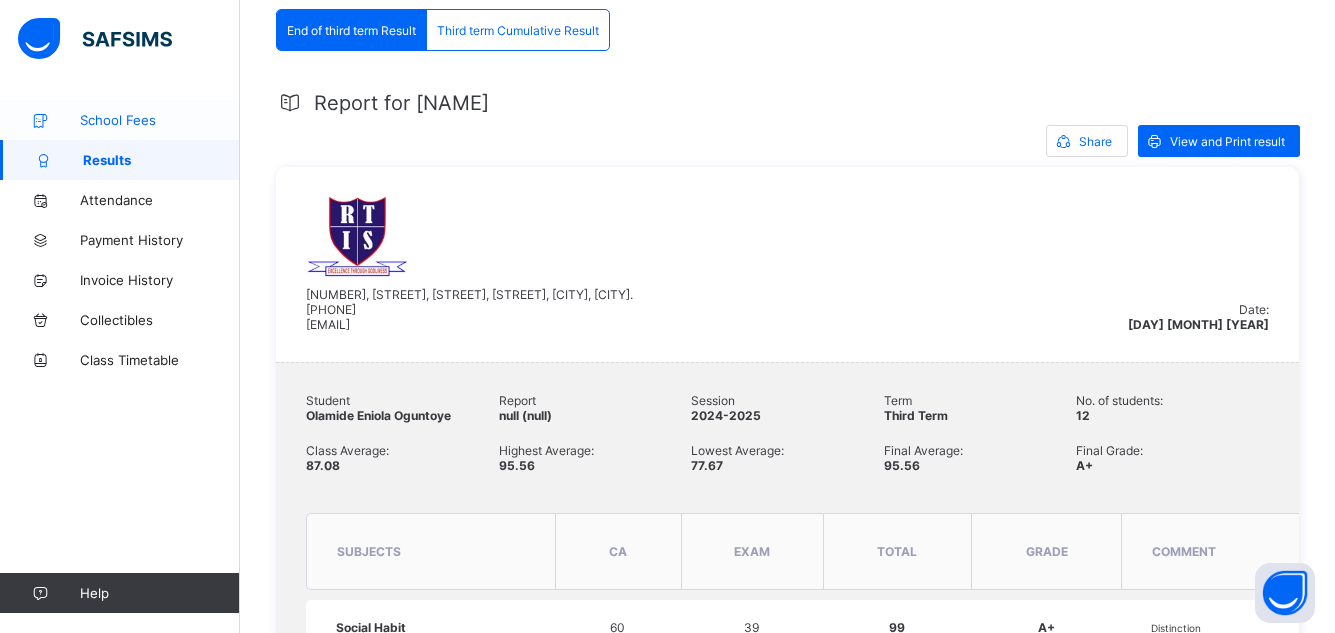click on "School Fees" at bounding box center (160, 120) 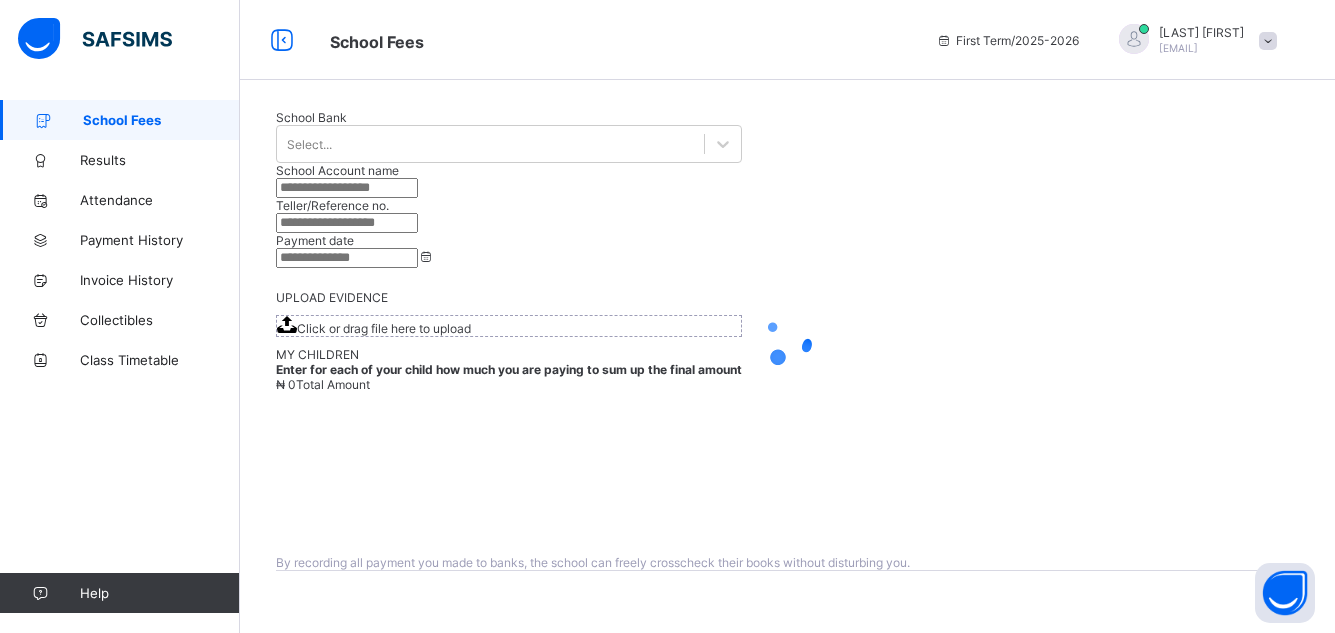 scroll, scrollTop: 0, scrollLeft: 0, axis: both 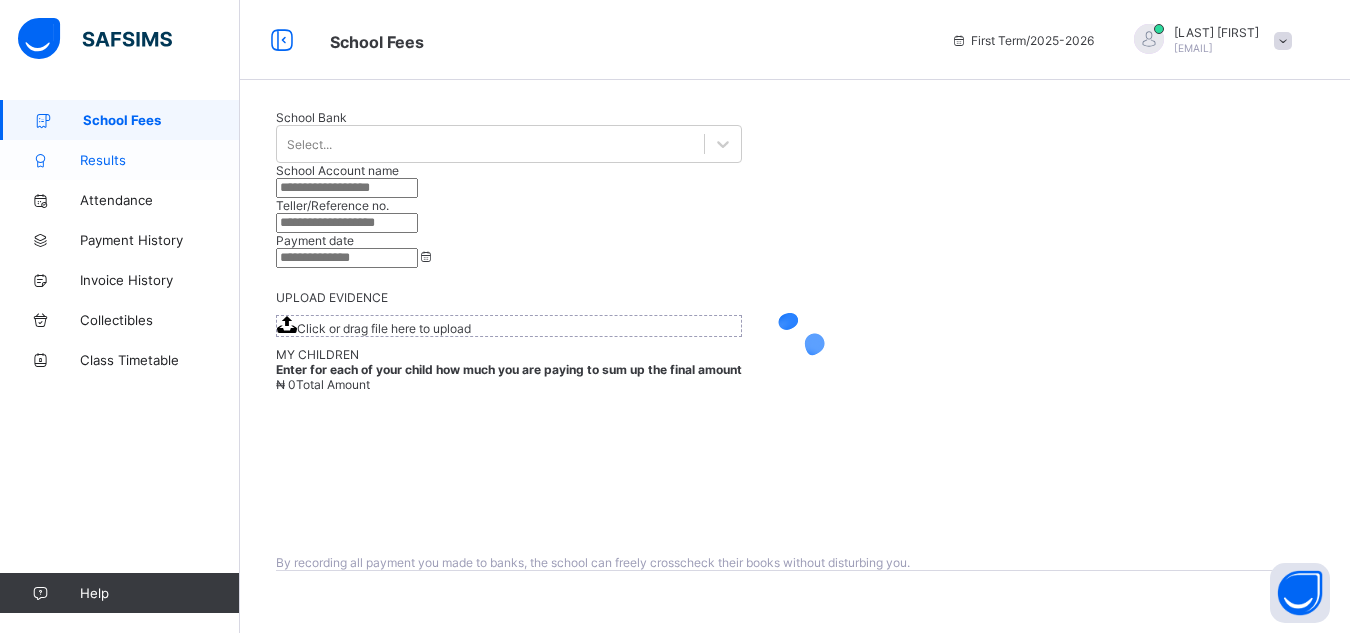 click on "Results" at bounding box center (160, 160) 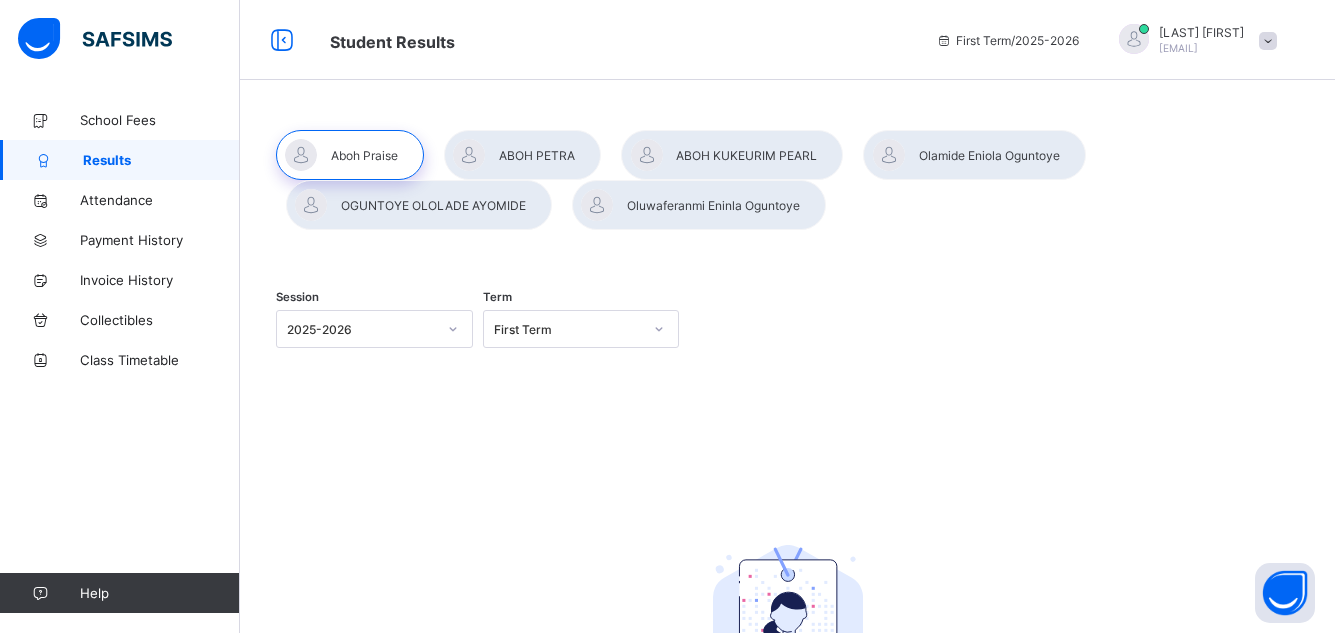 click at bounding box center [419, 205] 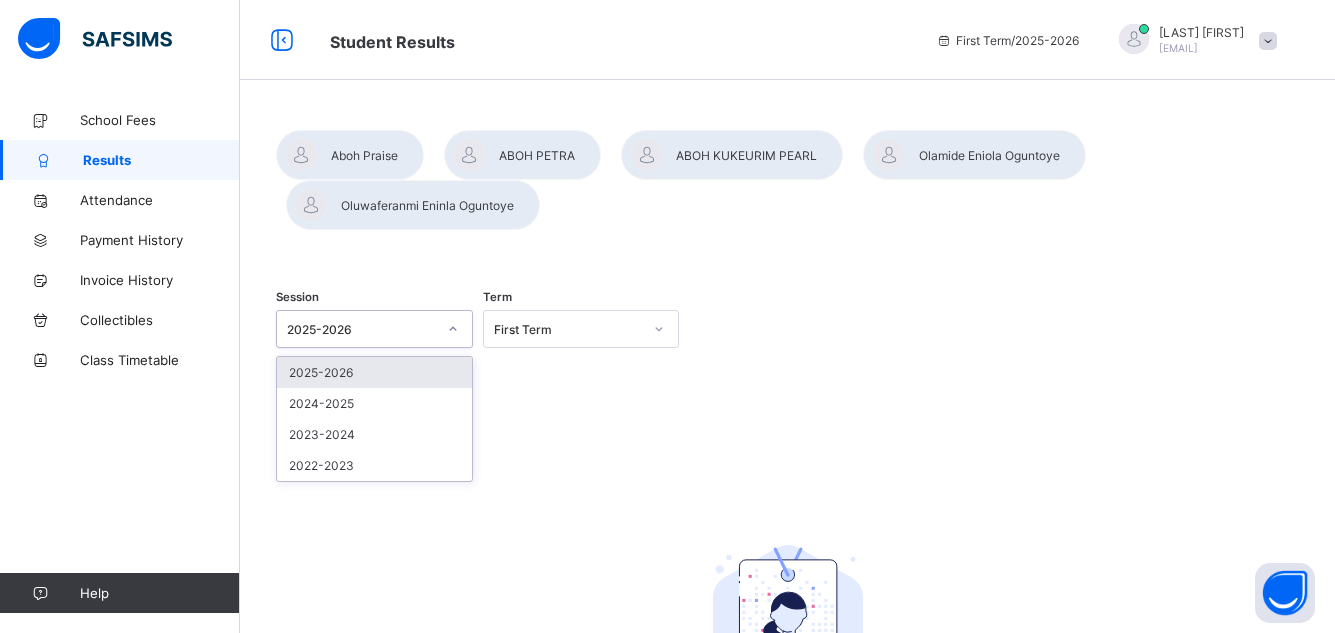 click at bounding box center (453, 329) 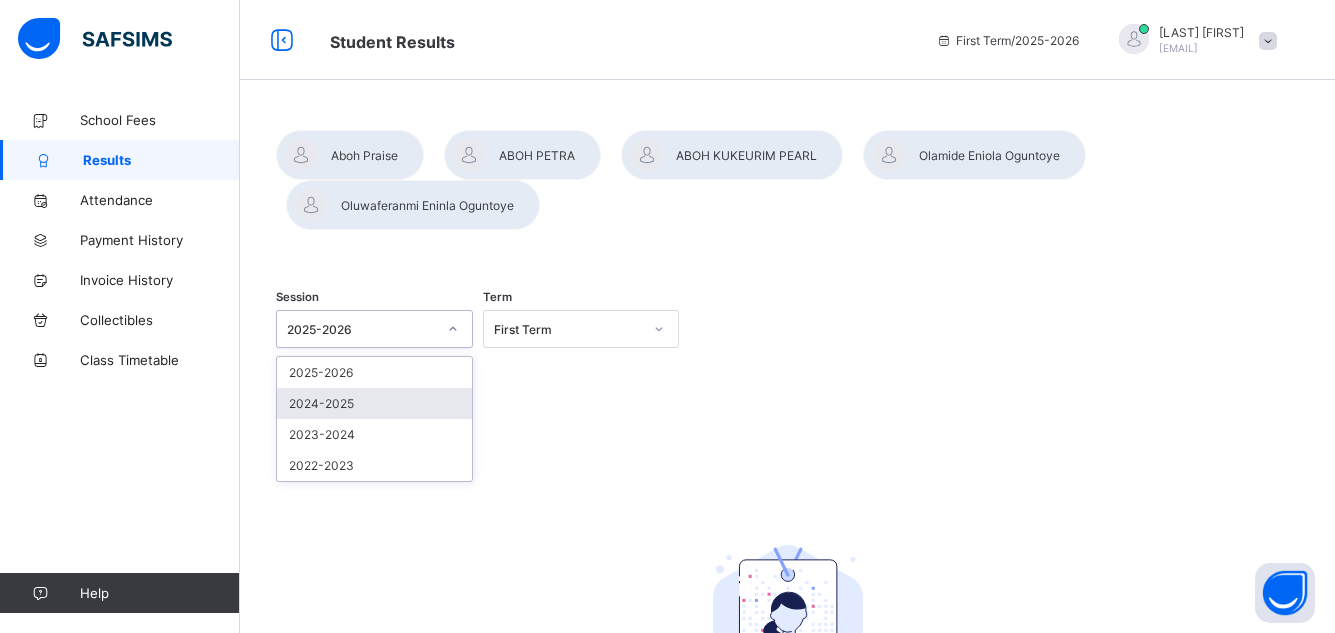 click on "2024-2025" at bounding box center (374, 403) 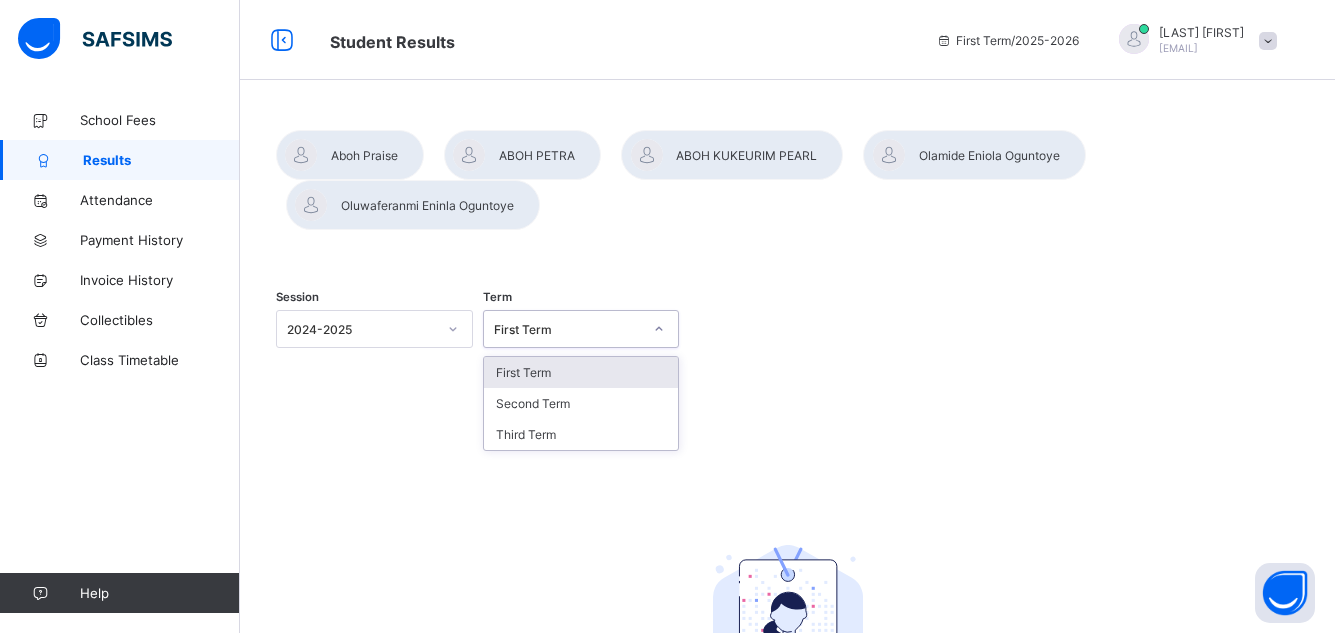click at bounding box center (659, 329) 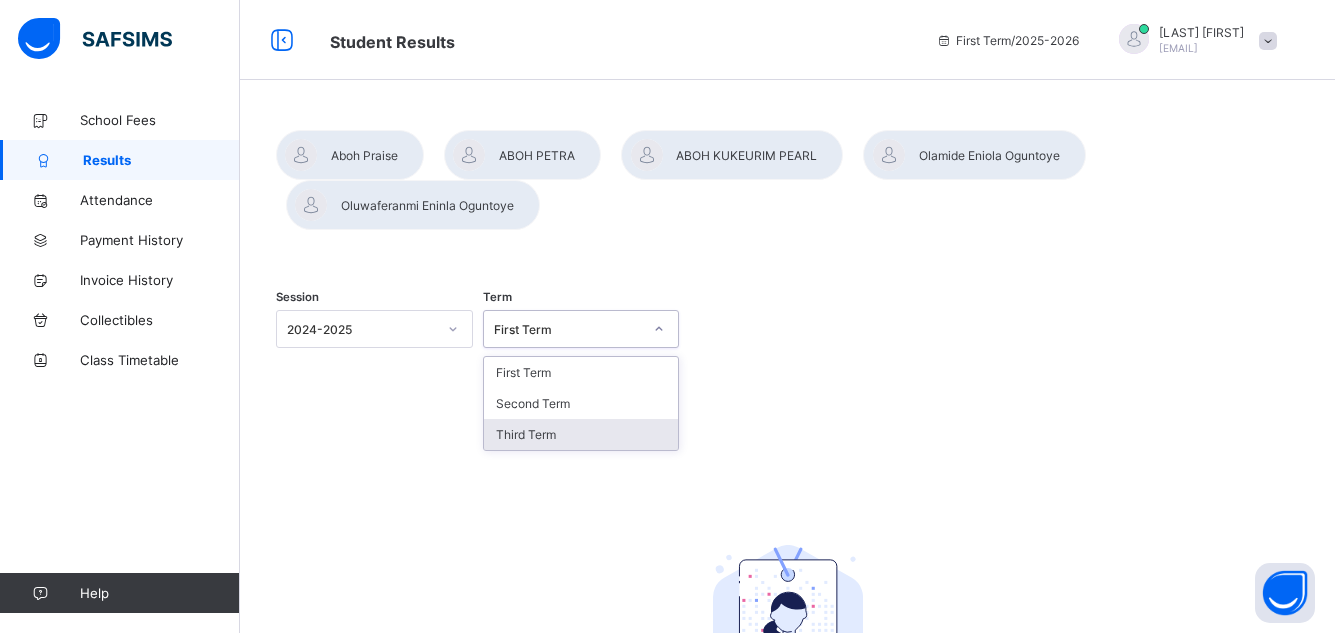 click on "Third Term" at bounding box center (581, 434) 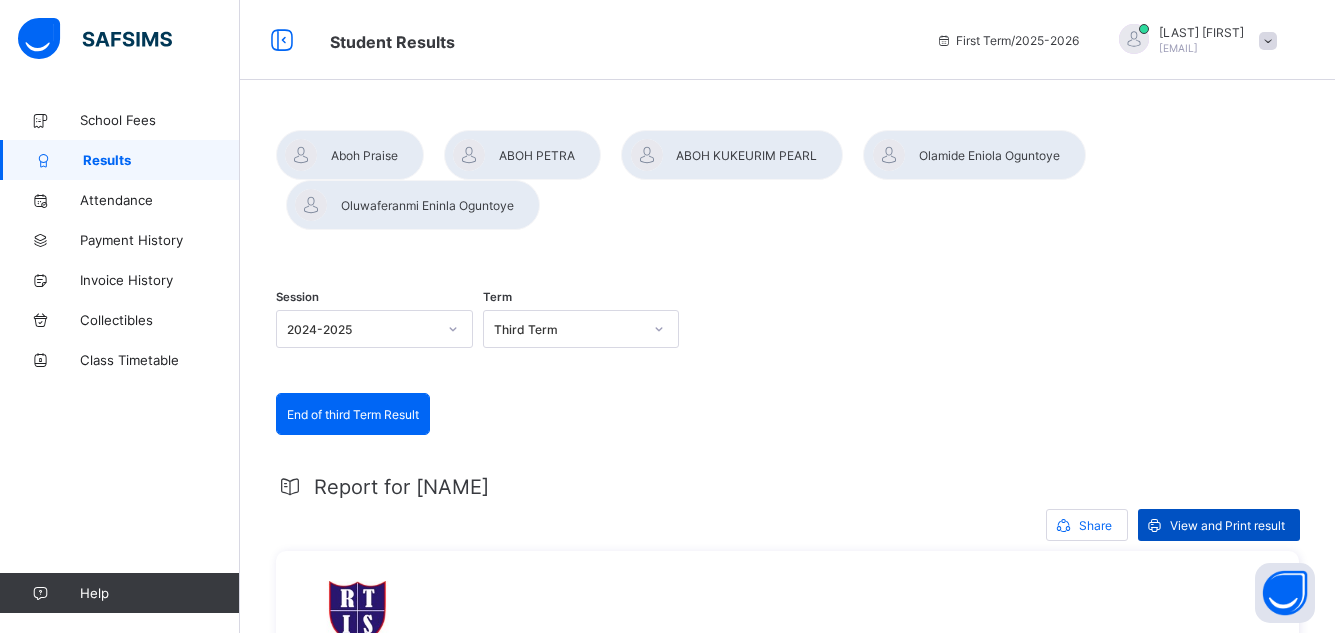 click on "View and Print result" at bounding box center (1219, 525) 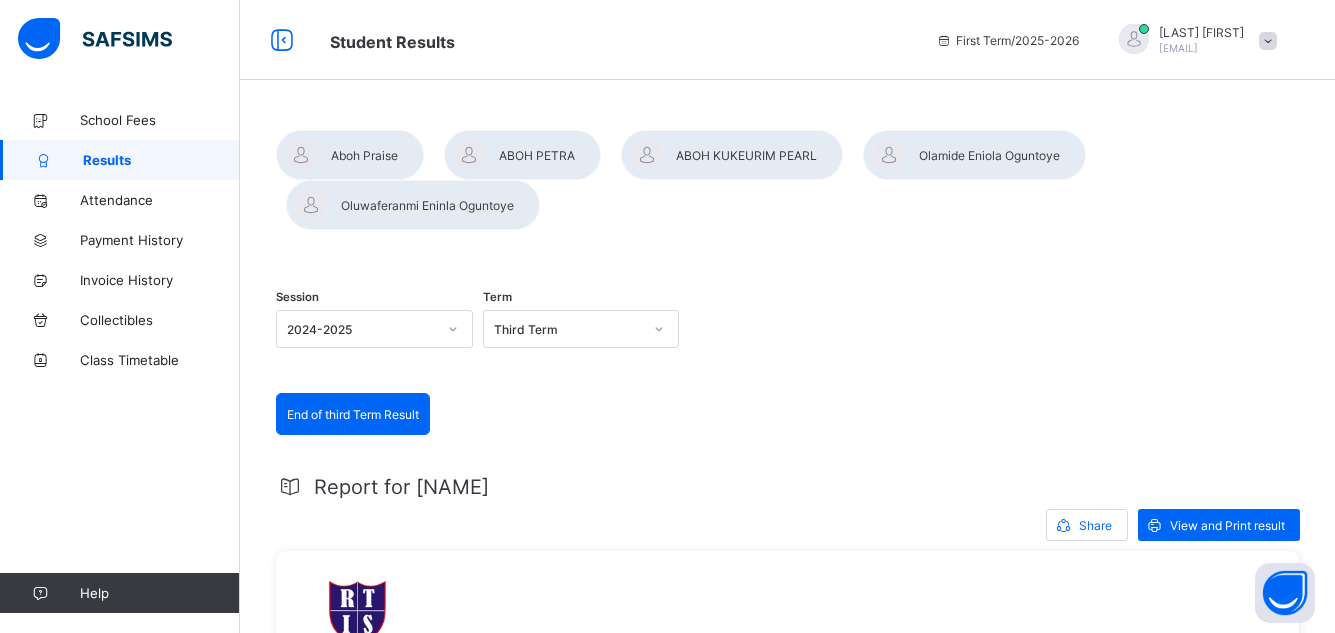 click at bounding box center [413, 205] 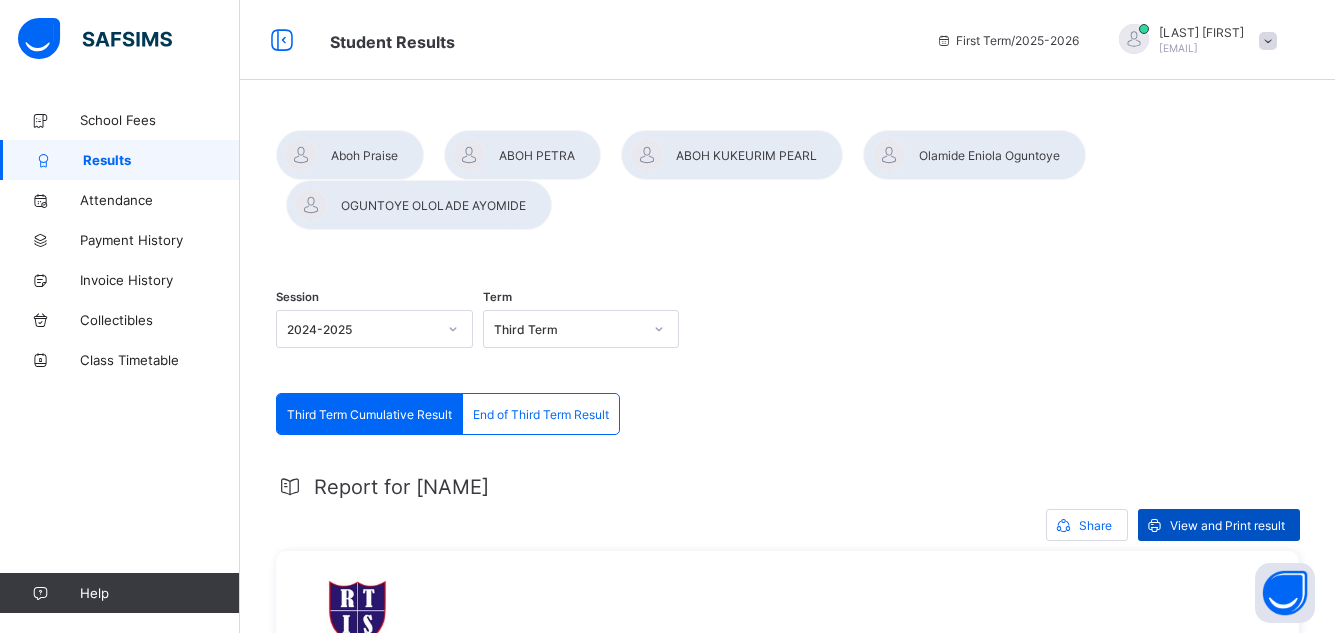 click on "View and Print result" at bounding box center [1227, 525] 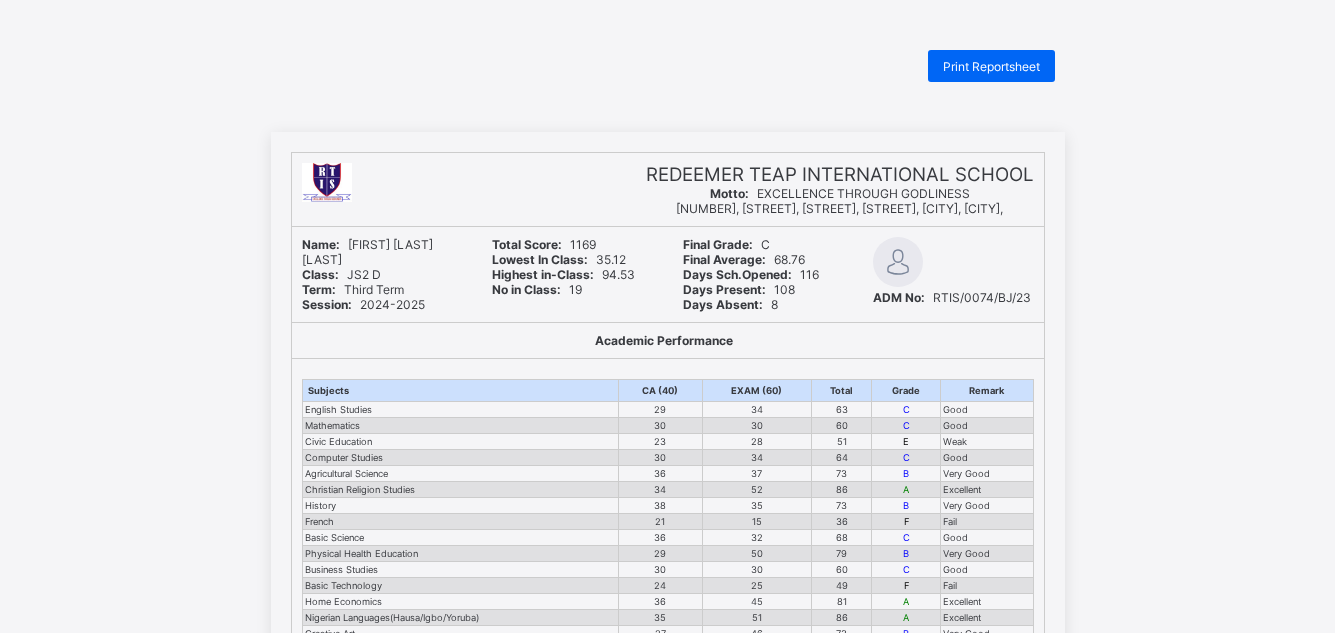 scroll, scrollTop: 0, scrollLeft: 0, axis: both 